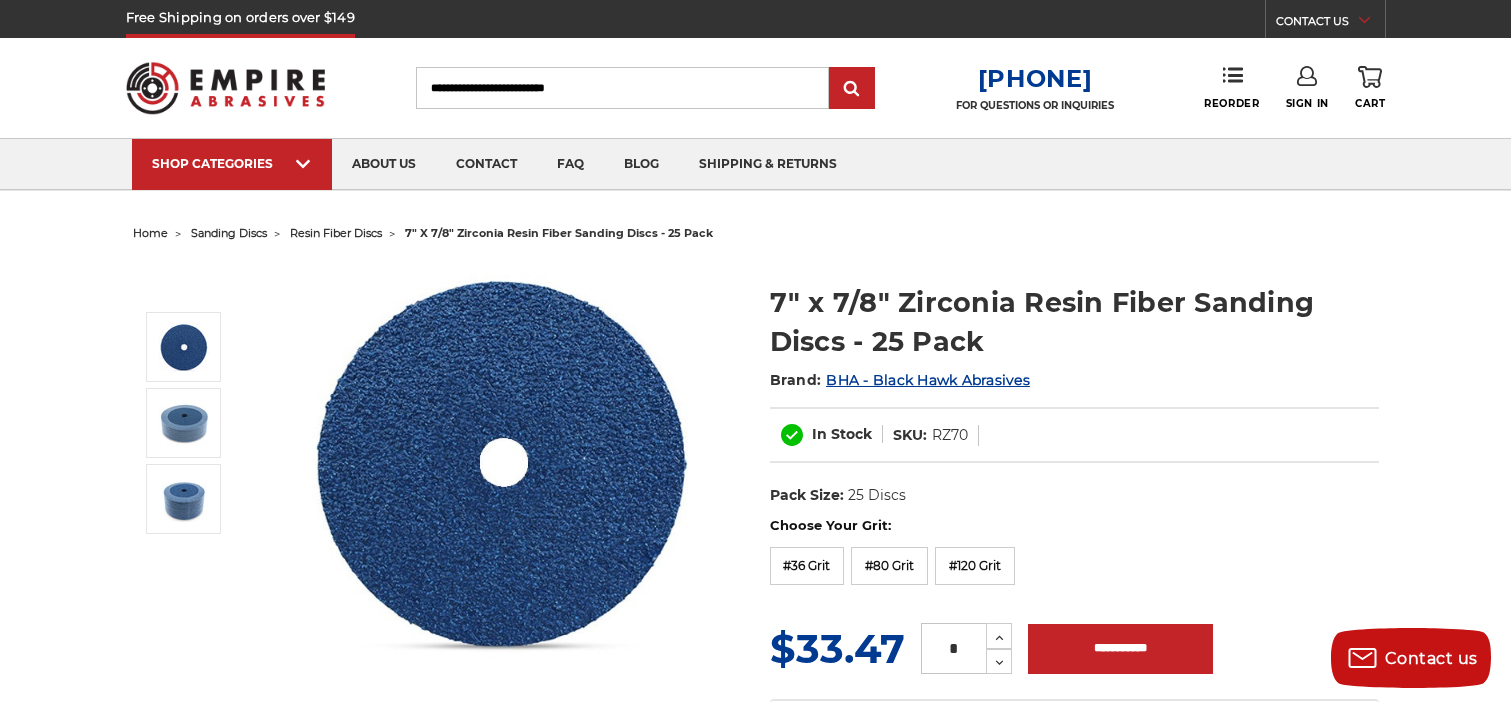 scroll, scrollTop: 0, scrollLeft: 0, axis: both 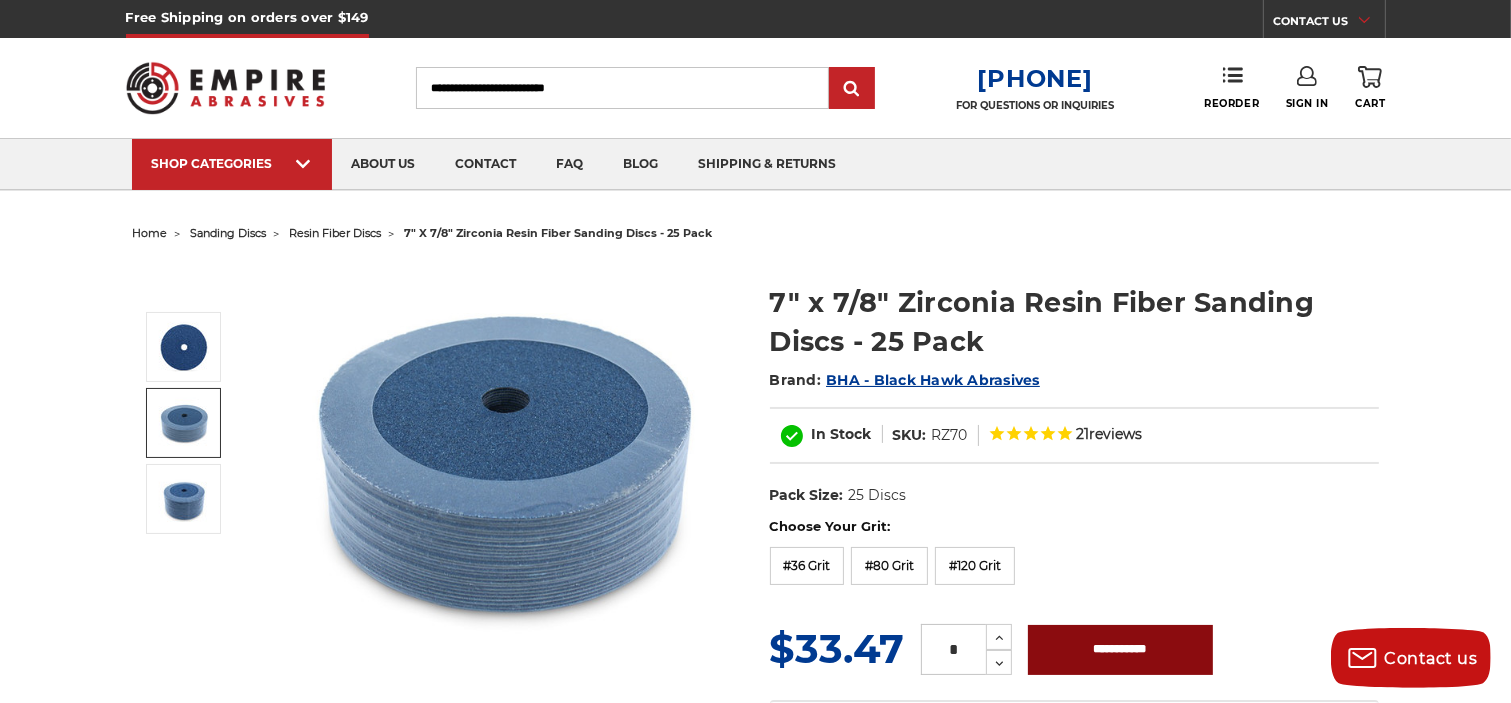 click on "**********" at bounding box center [1120, 650] 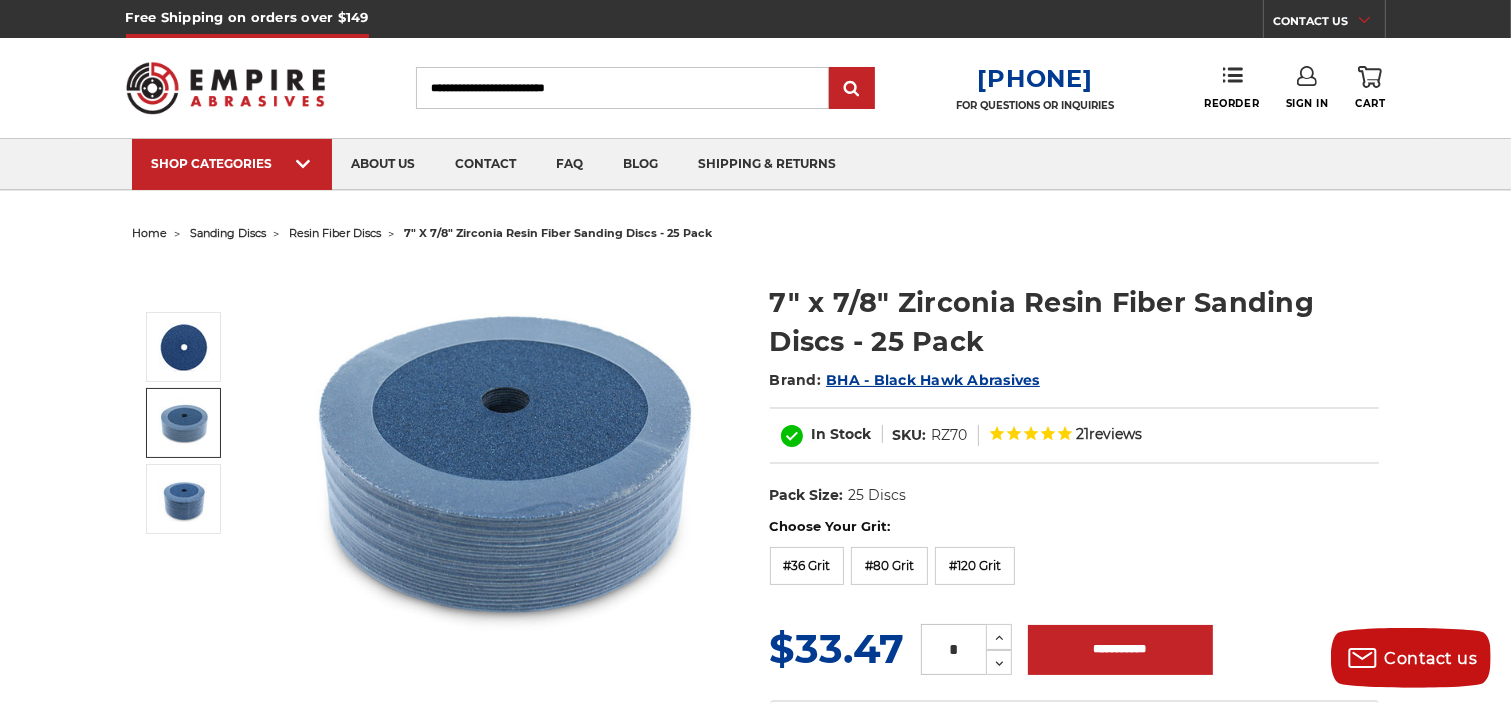 click at bounding box center [437, 462] 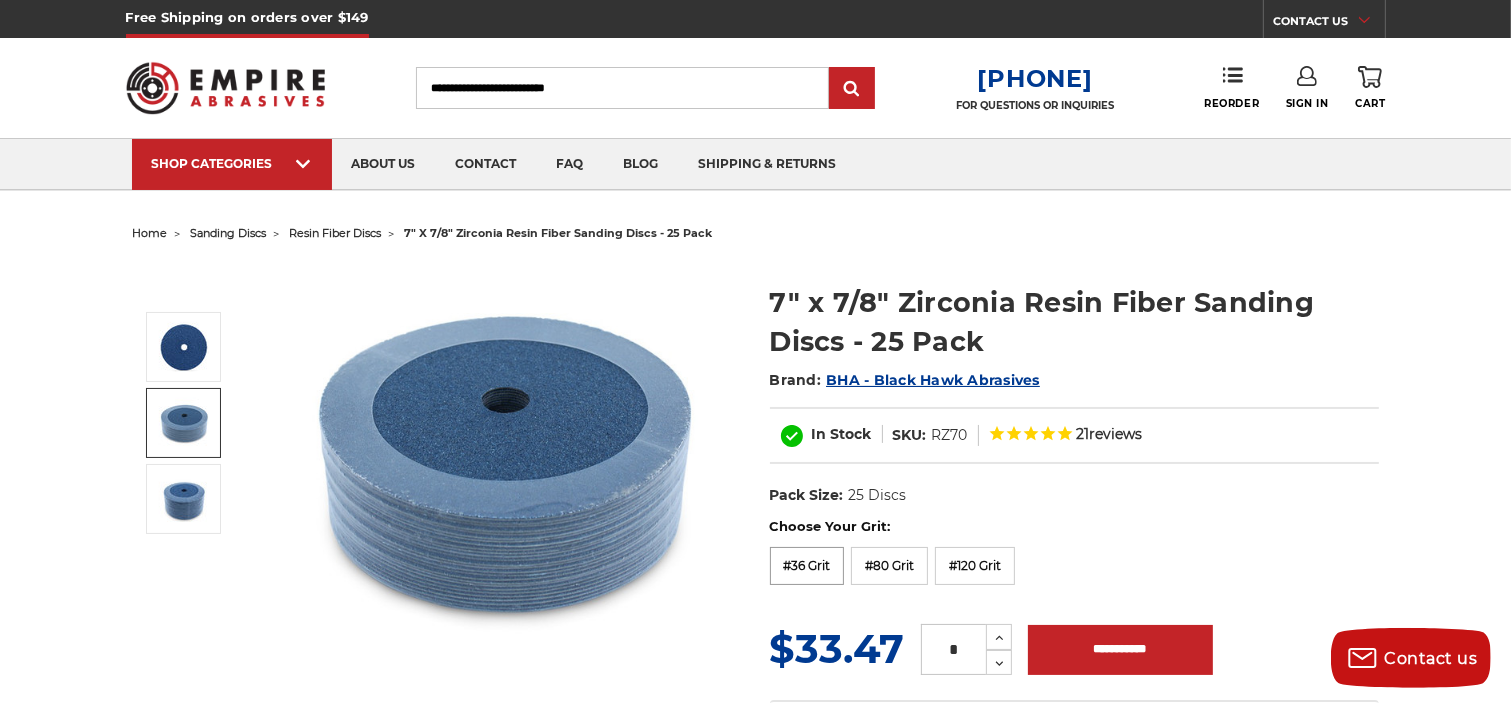 click on "#36 Grit" at bounding box center (807, 566) 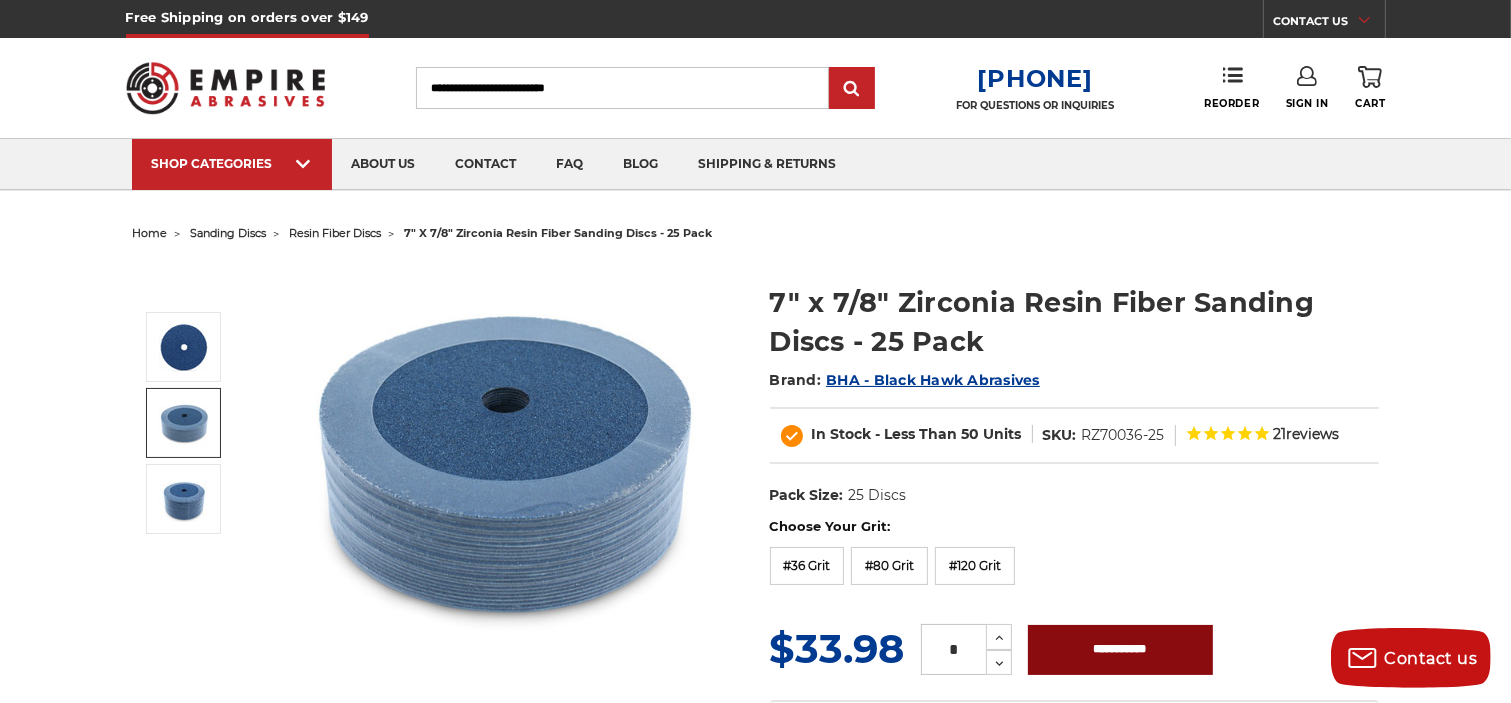 click on "**********" at bounding box center [1120, 650] 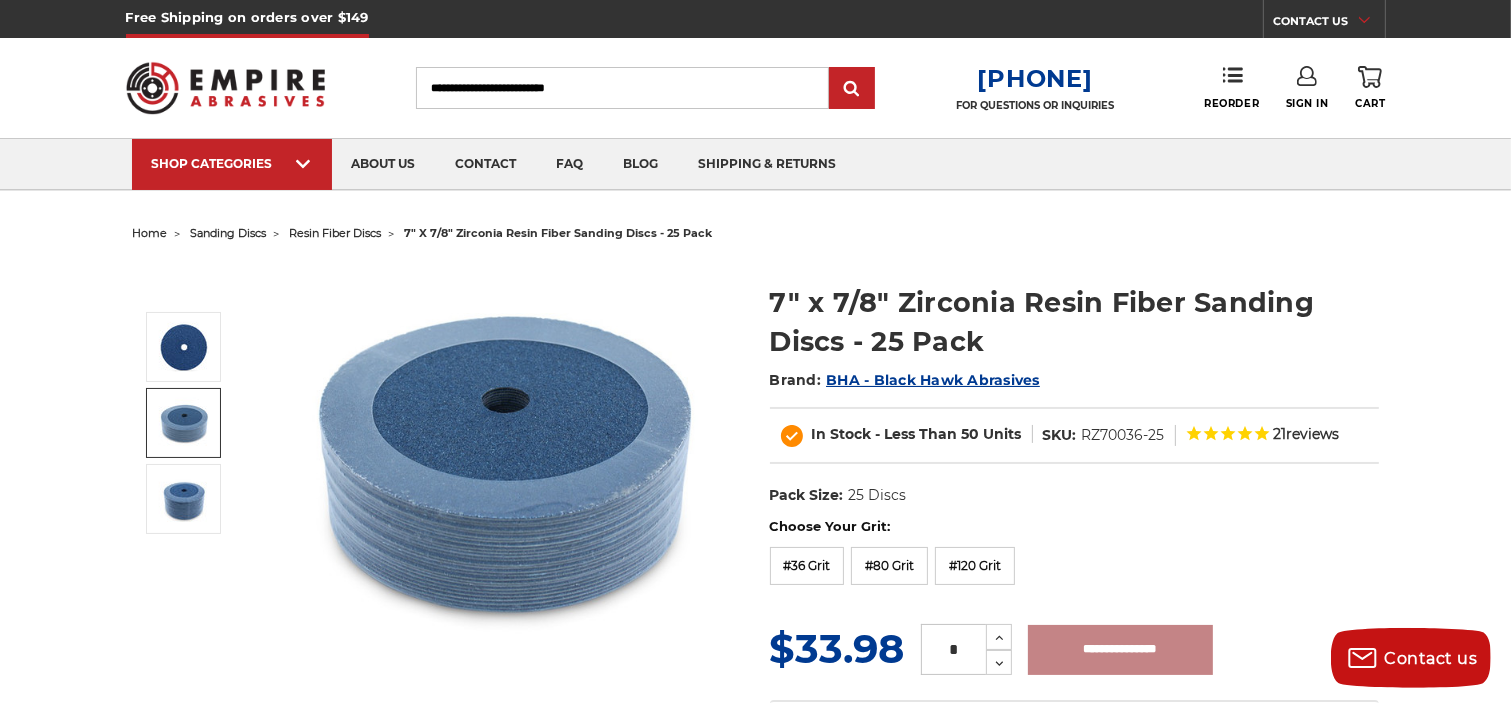 type on "**********" 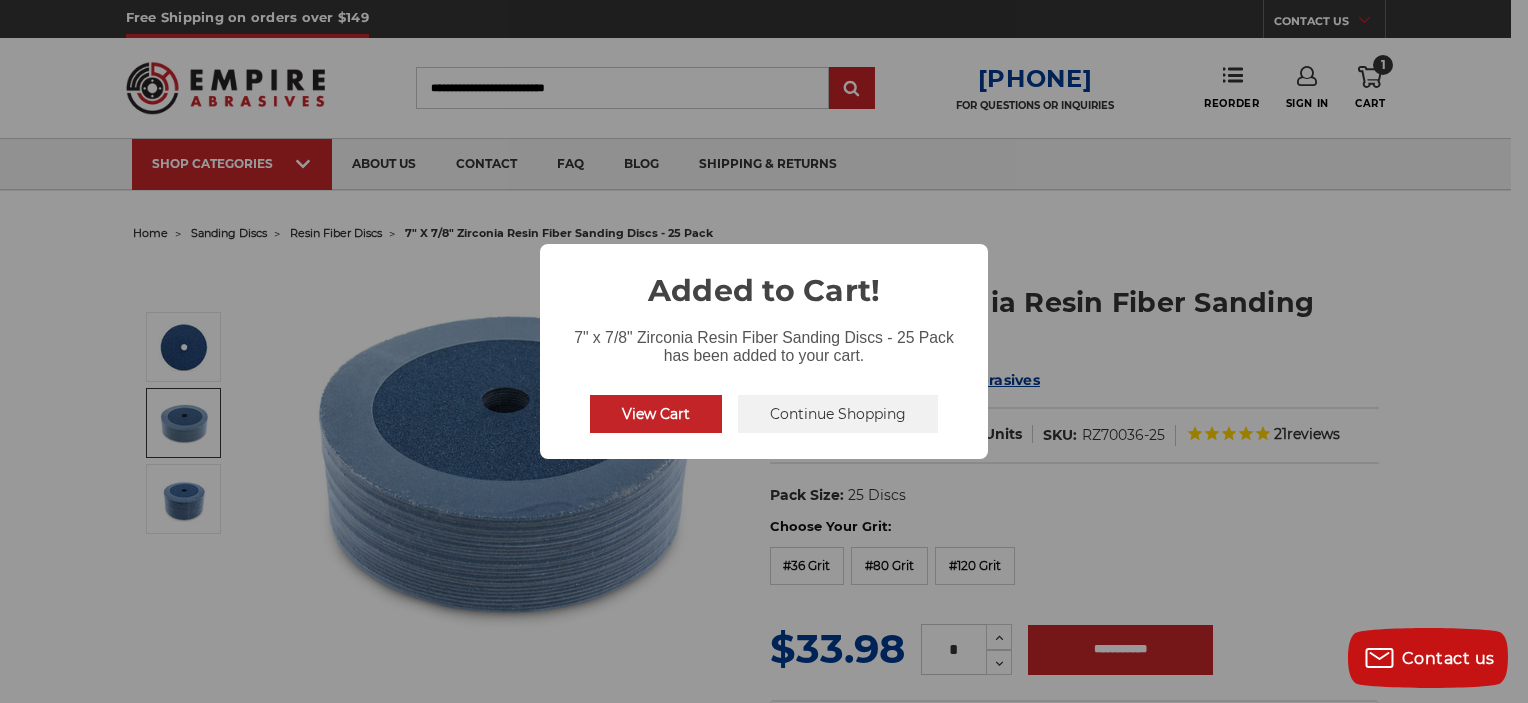 click on "Continue Shopping" at bounding box center (838, 414) 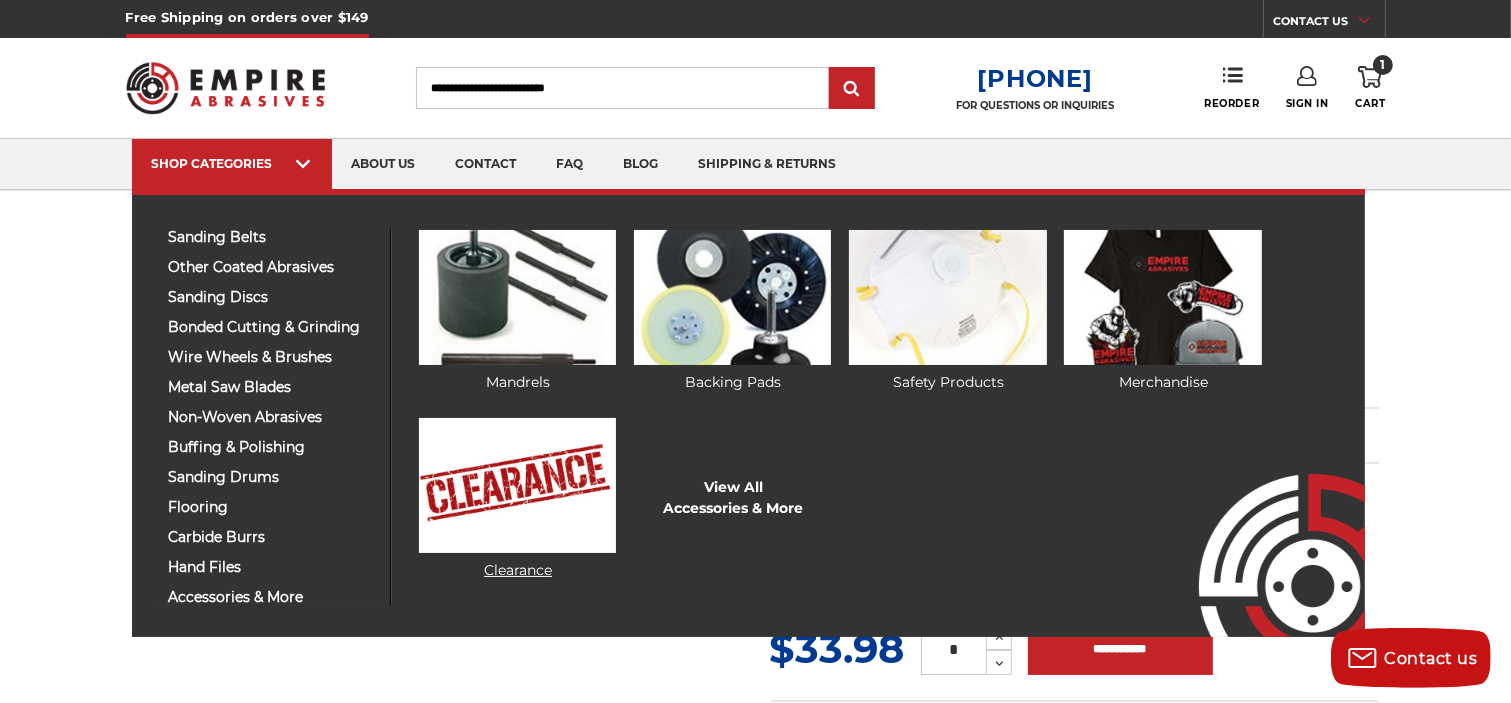 click on "Clearance" at bounding box center (517, 499) 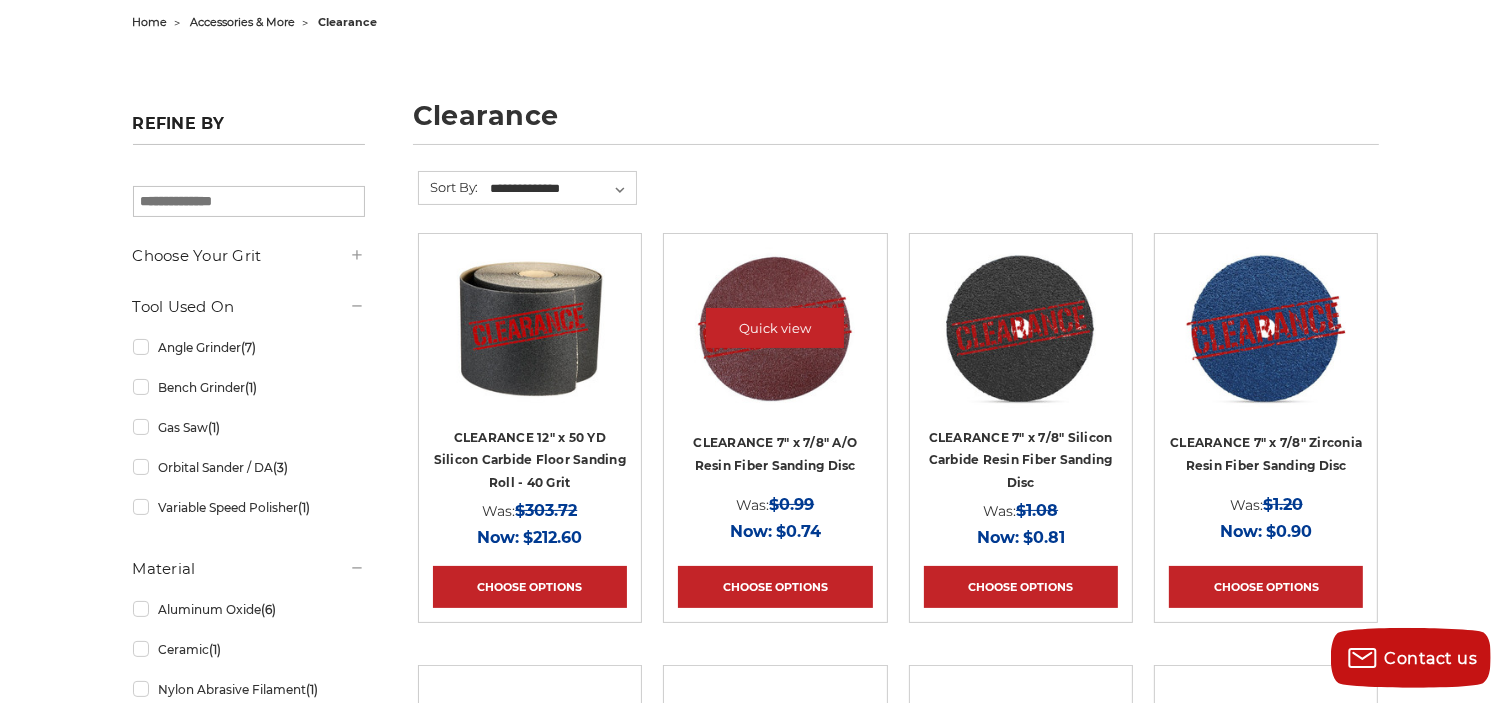 scroll, scrollTop: 211, scrollLeft: 0, axis: vertical 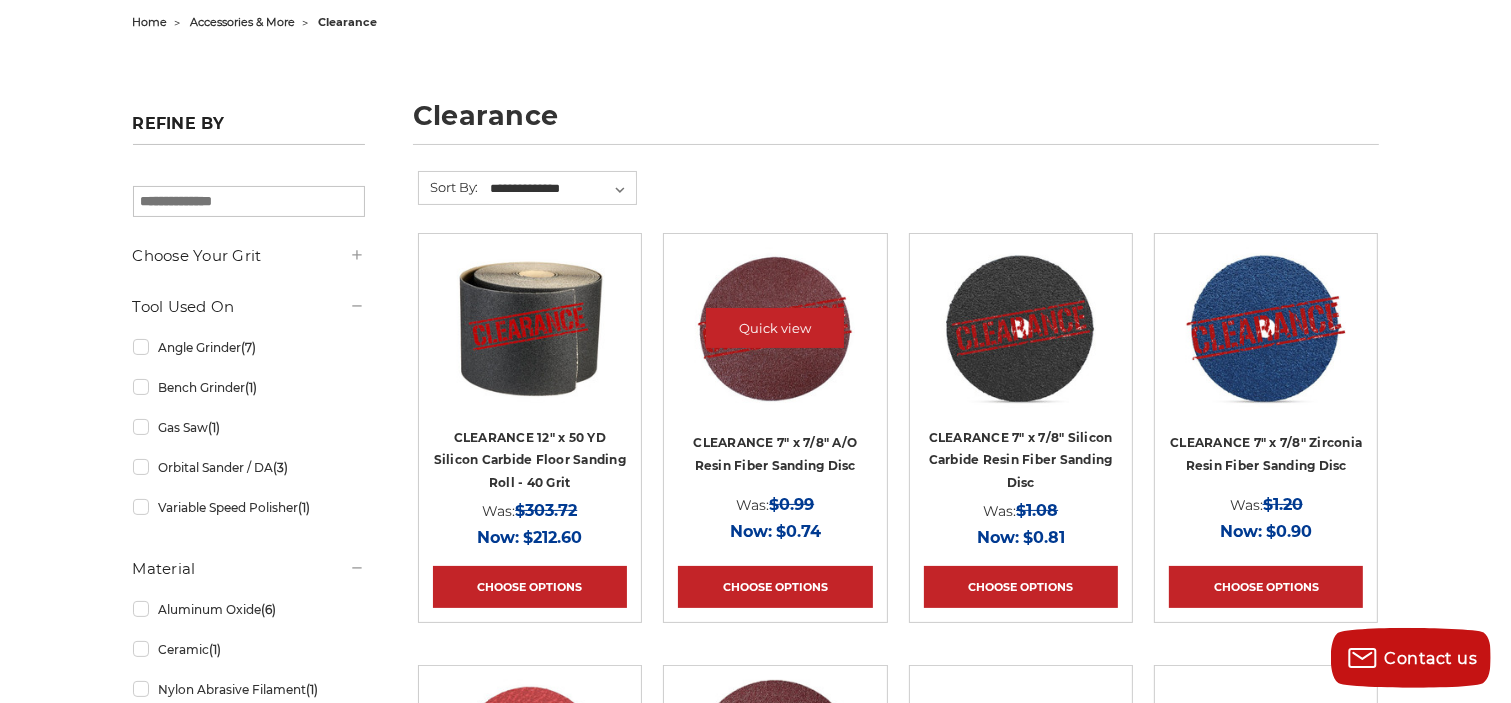 click at bounding box center [775, 345] 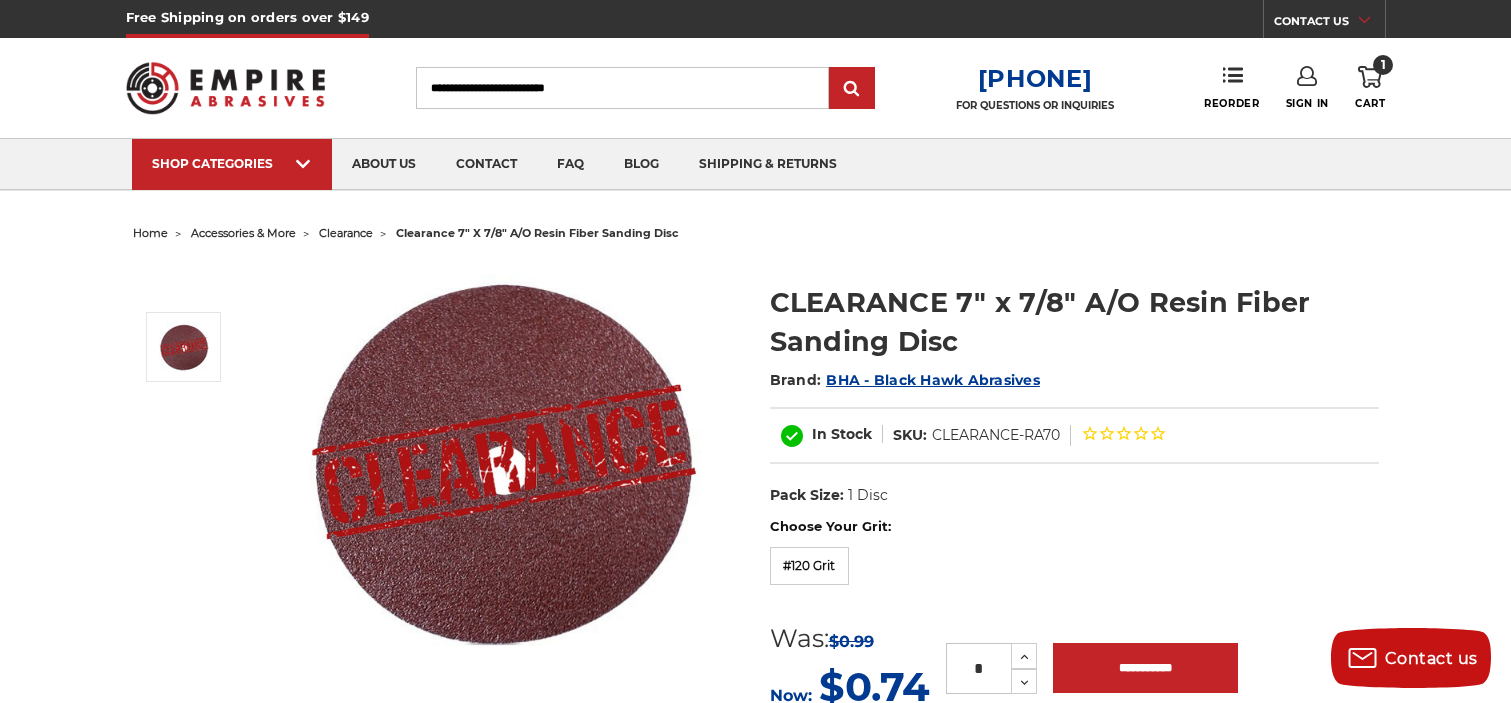 scroll, scrollTop: 0, scrollLeft: 0, axis: both 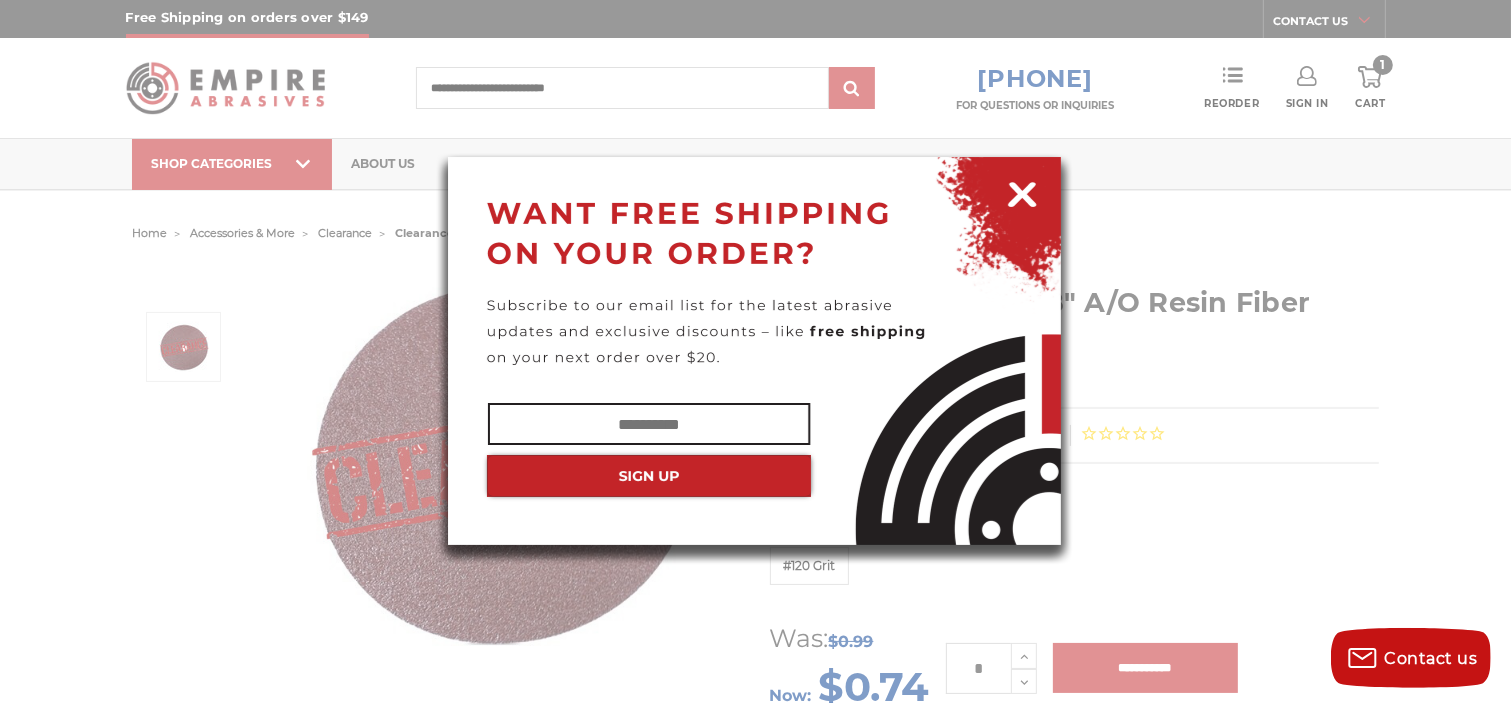 click at bounding box center [1022, 191] 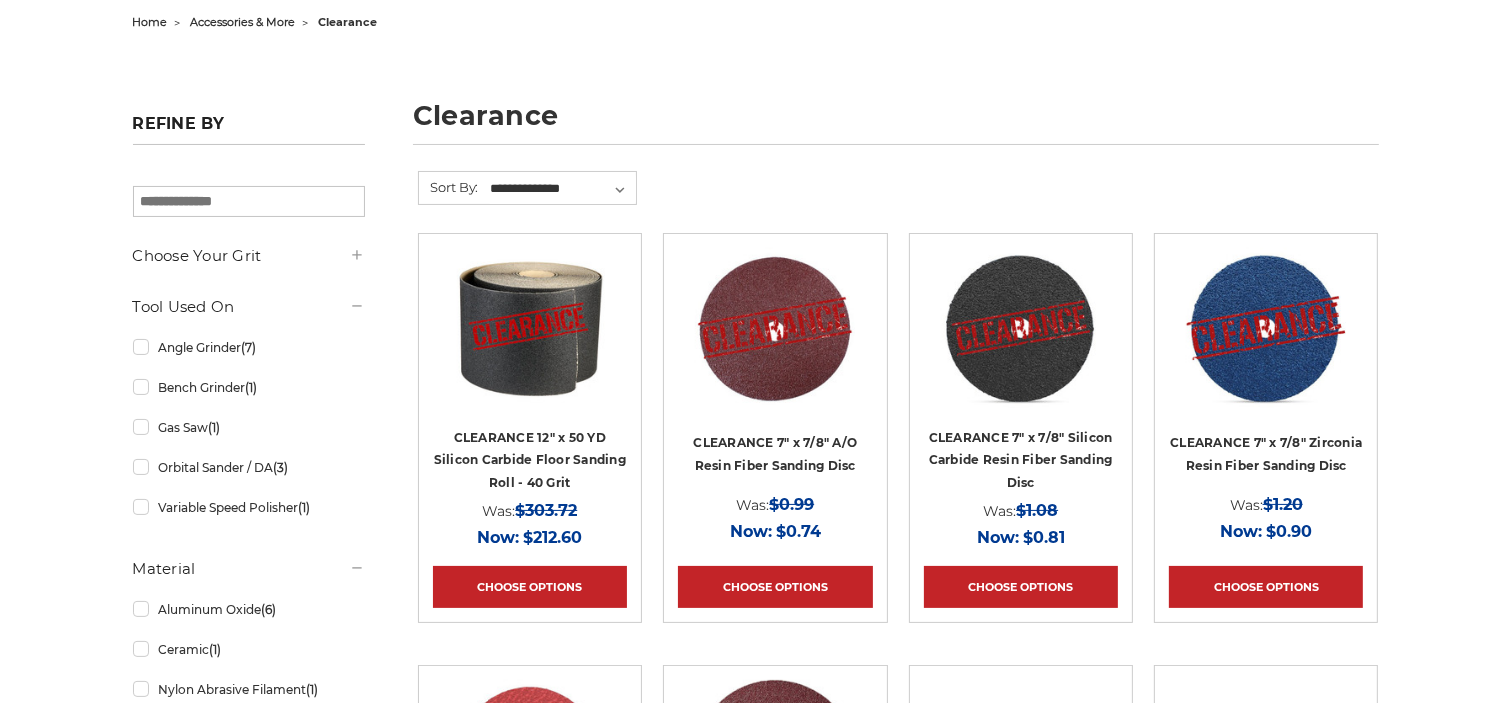 scroll, scrollTop: 211, scrollLeft: 0, axis: vertical 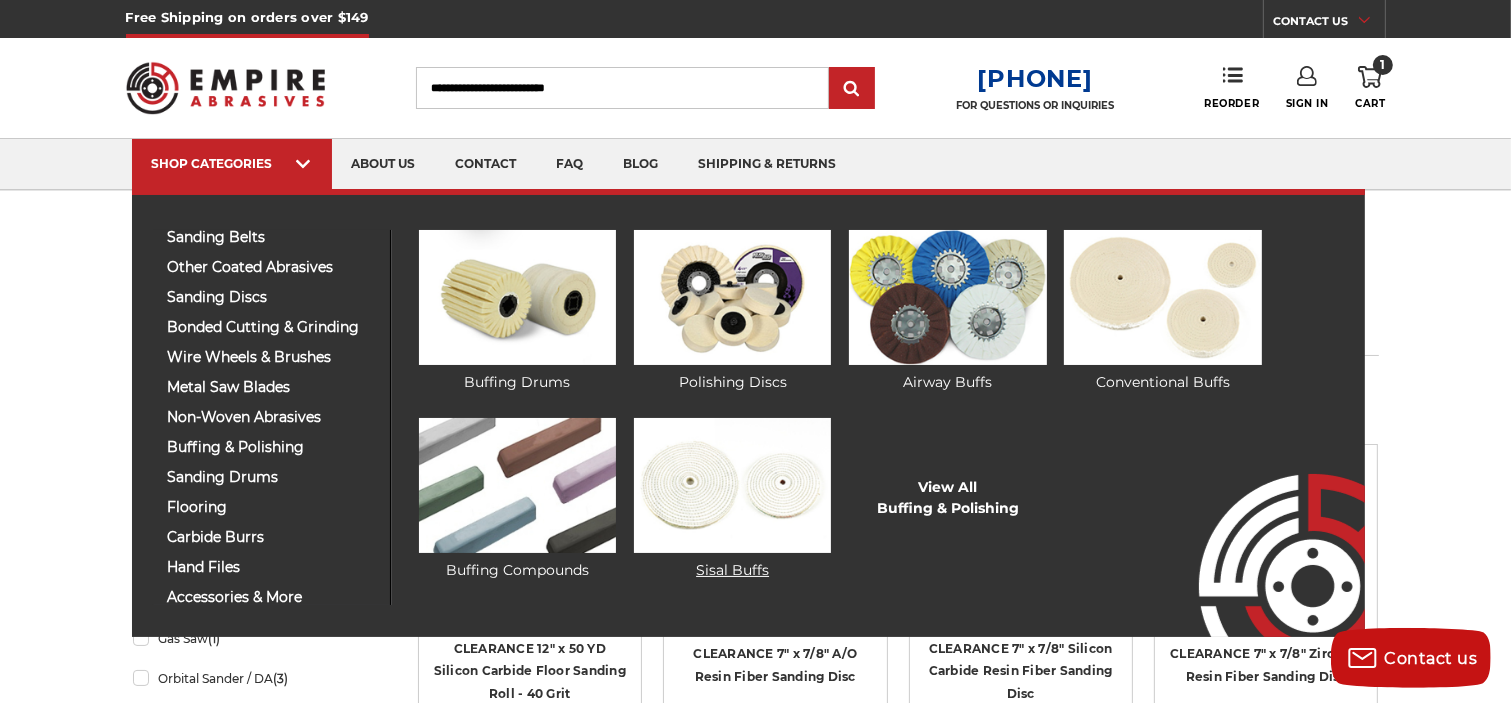 click at bounding box center [732, 485] 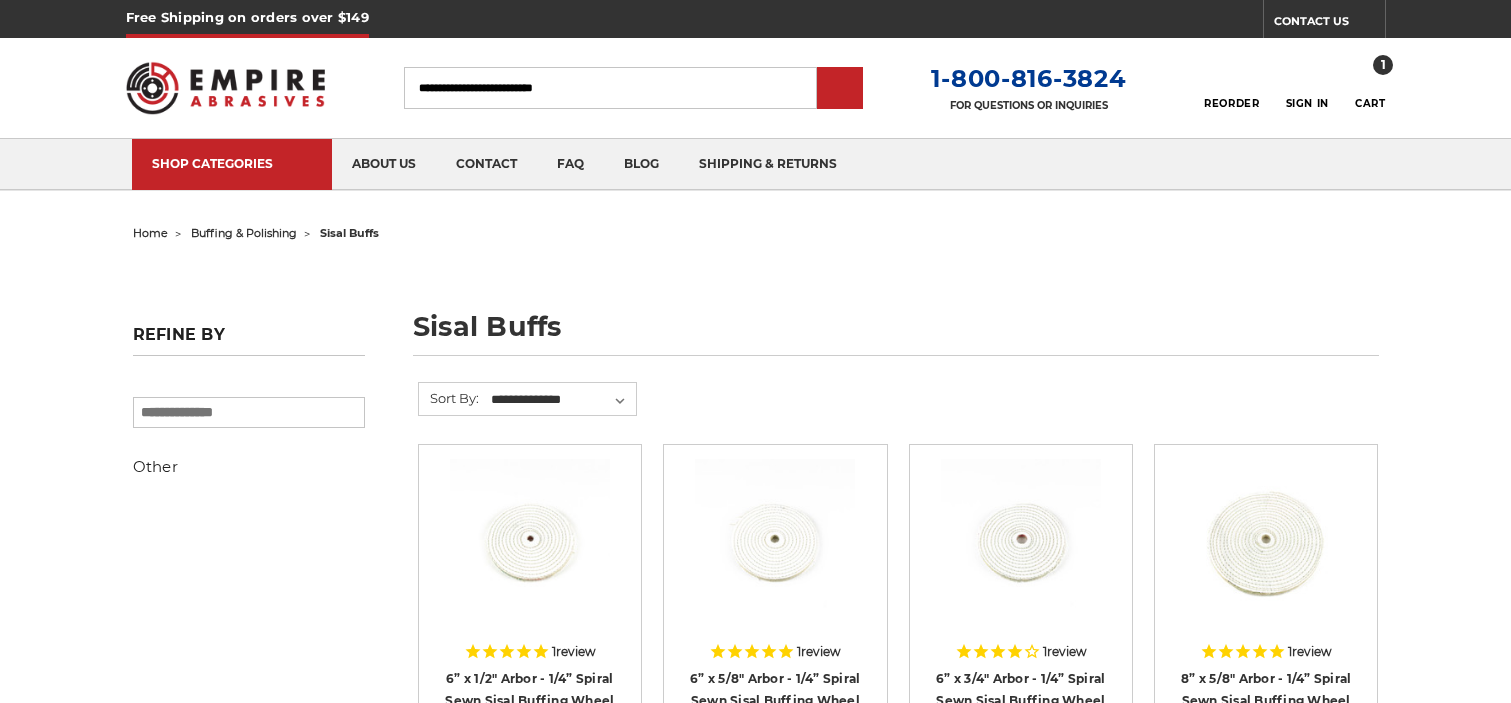 scroll, scrollTop: 211, scrollLeft: 0, axis: vertical 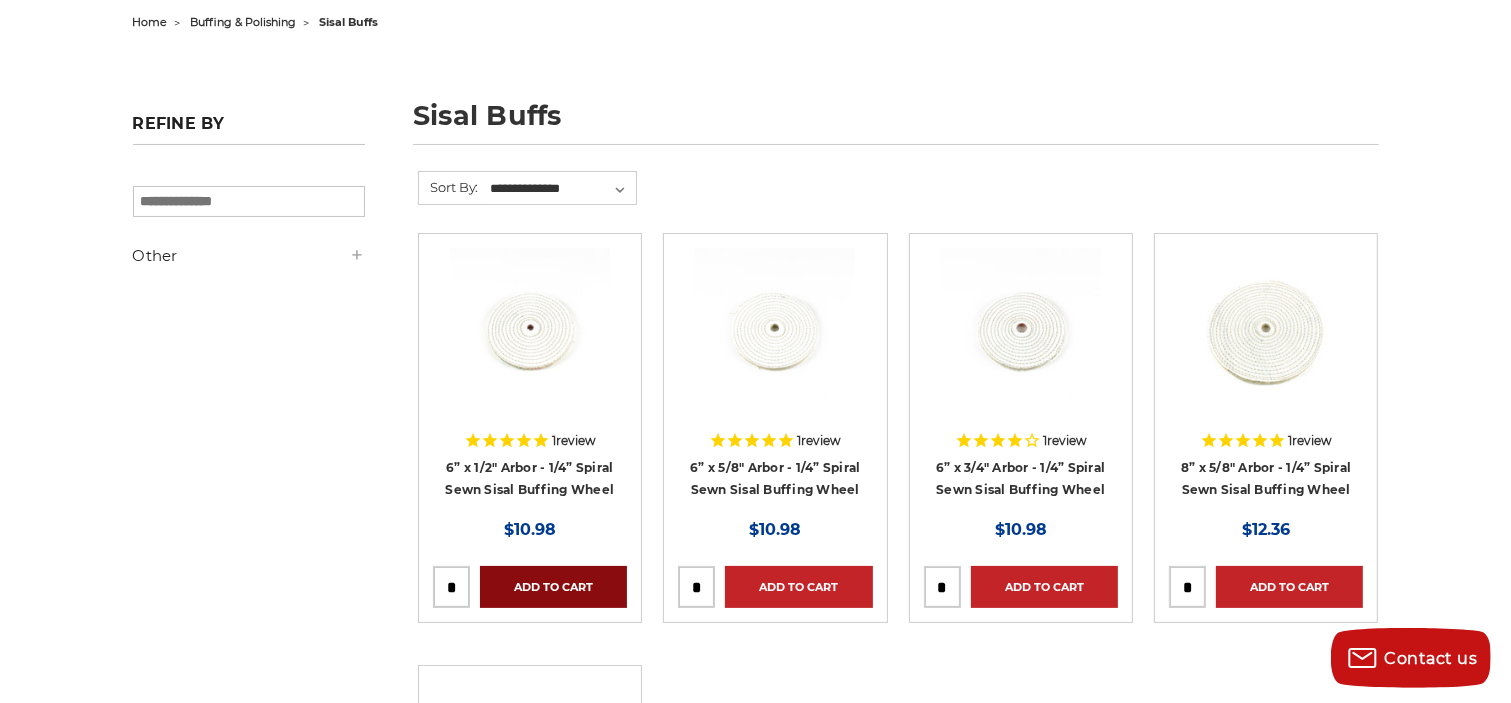 click on "Add to Cart" at bounding box center [553, 587] 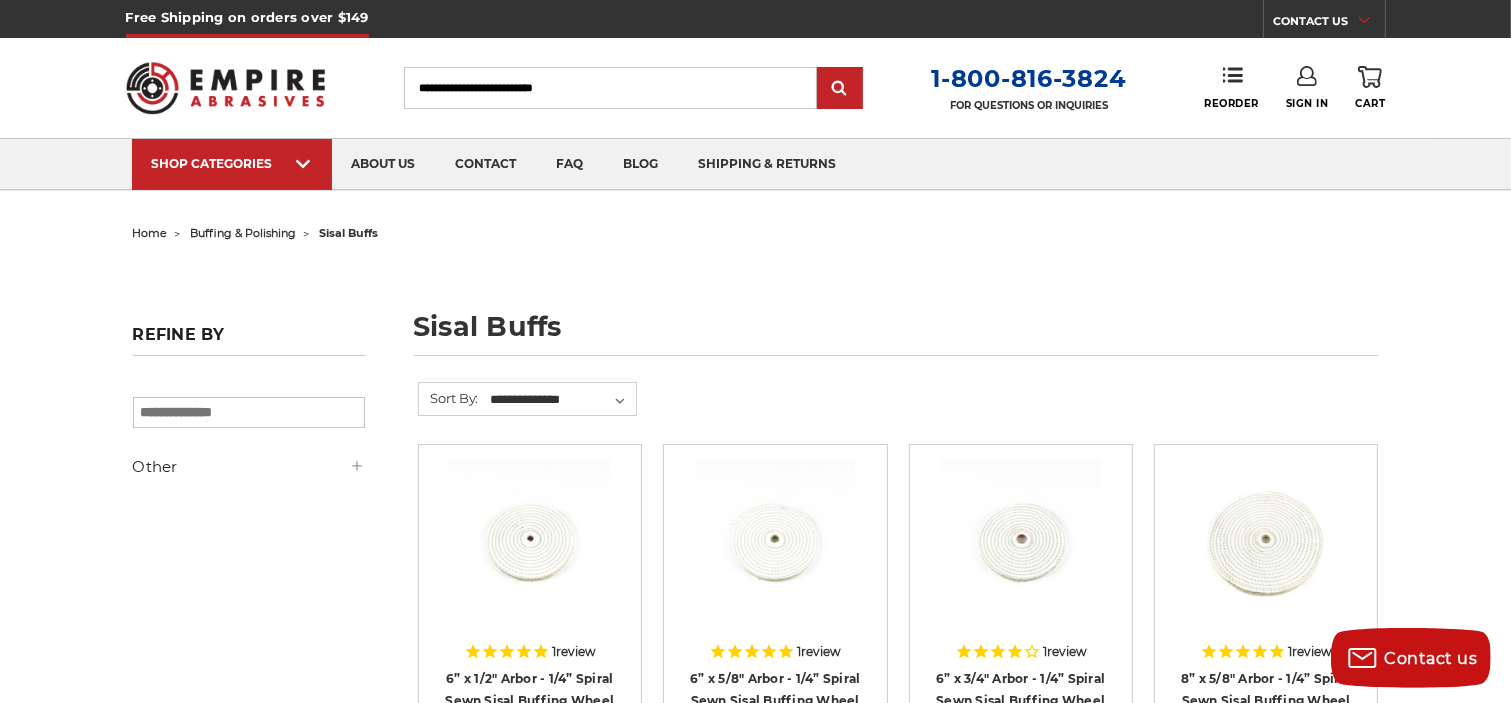 scroll, scrollTop: 211, scrollLeft: 0, axis: vertical 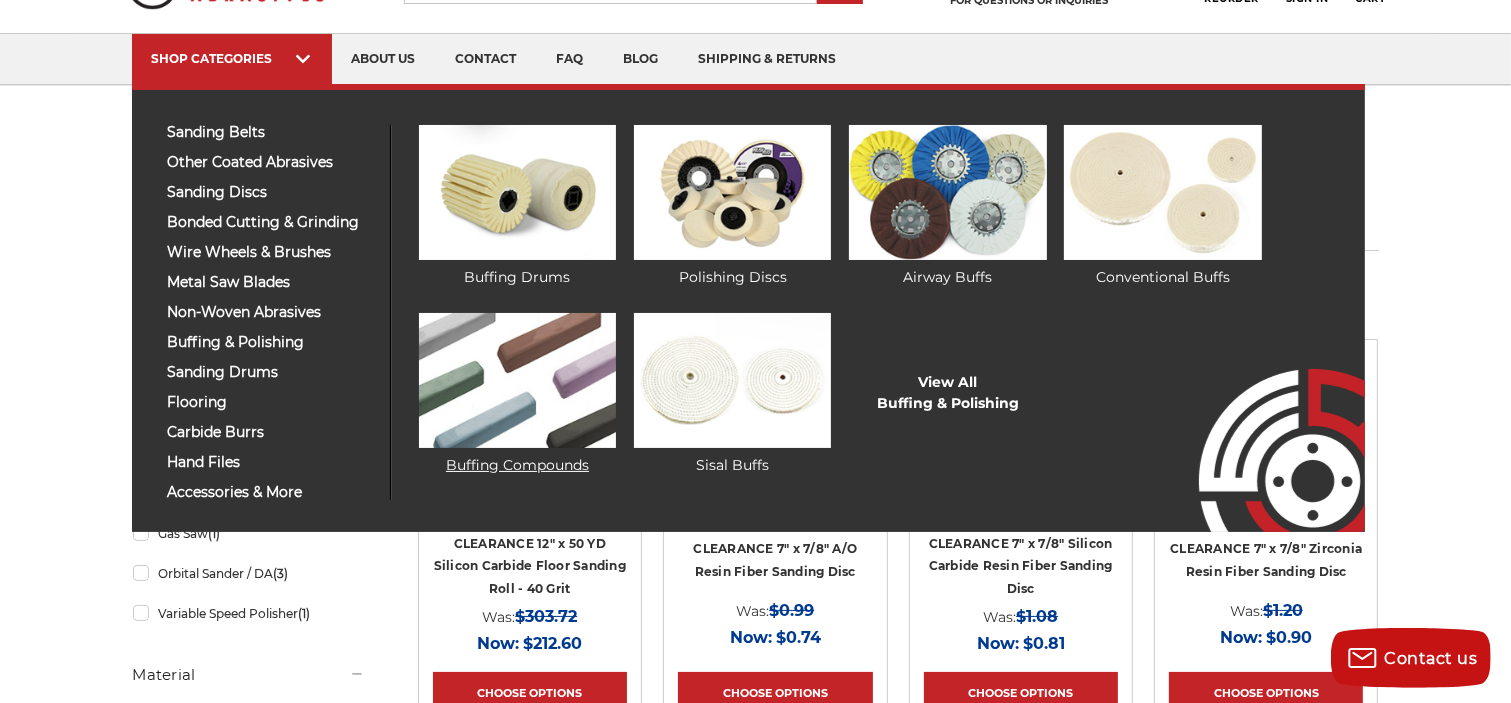 click on "Buffing Compounds" at bounding box center [517, 394] 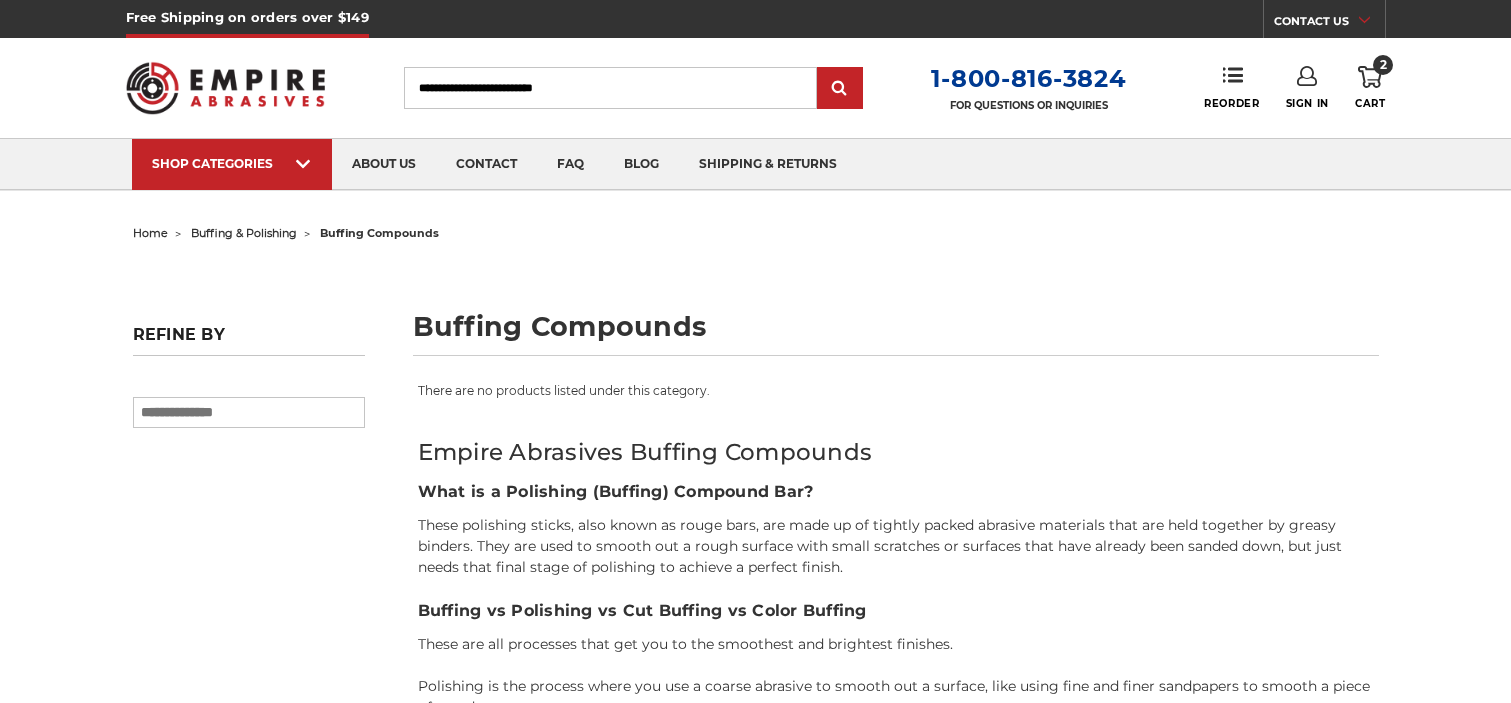 scroll, scrollTop: 0, scrollLeft: 0, axis: both 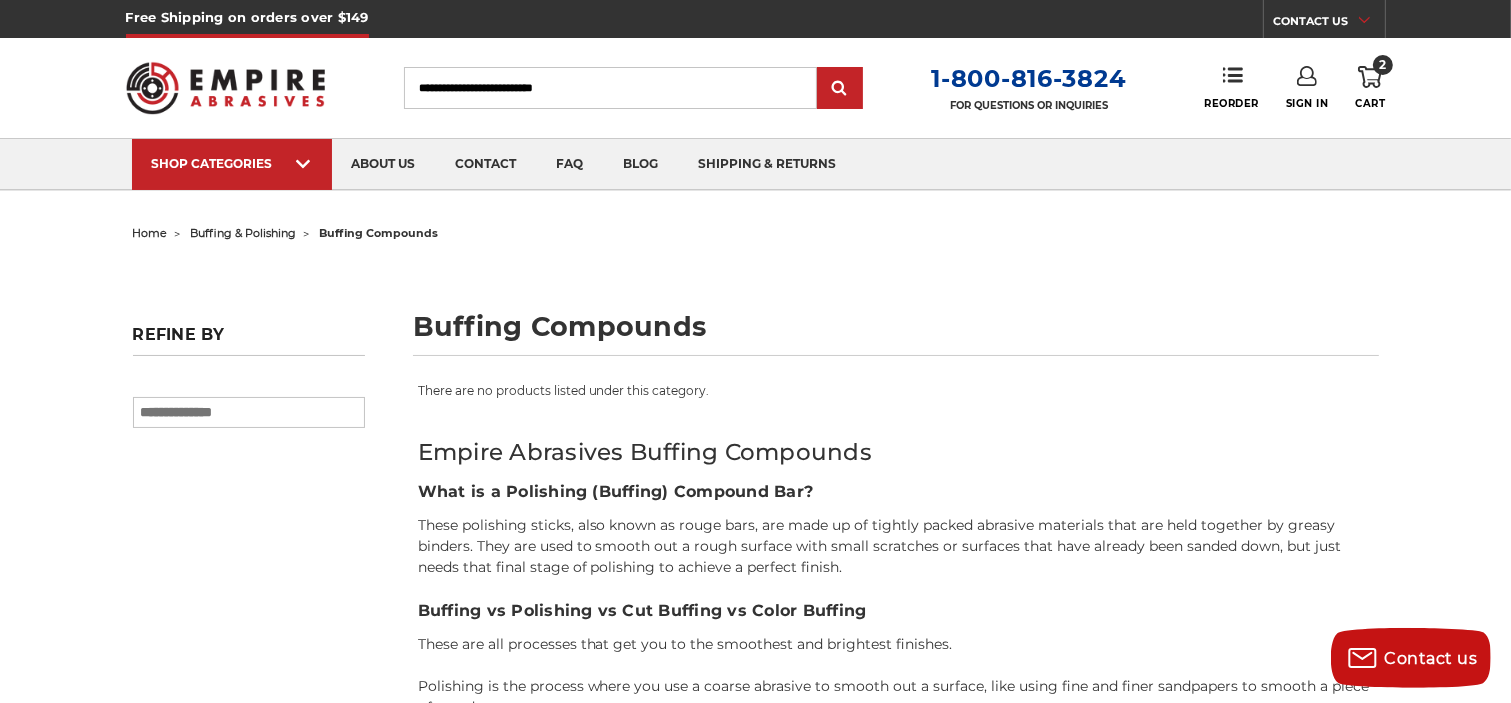 click 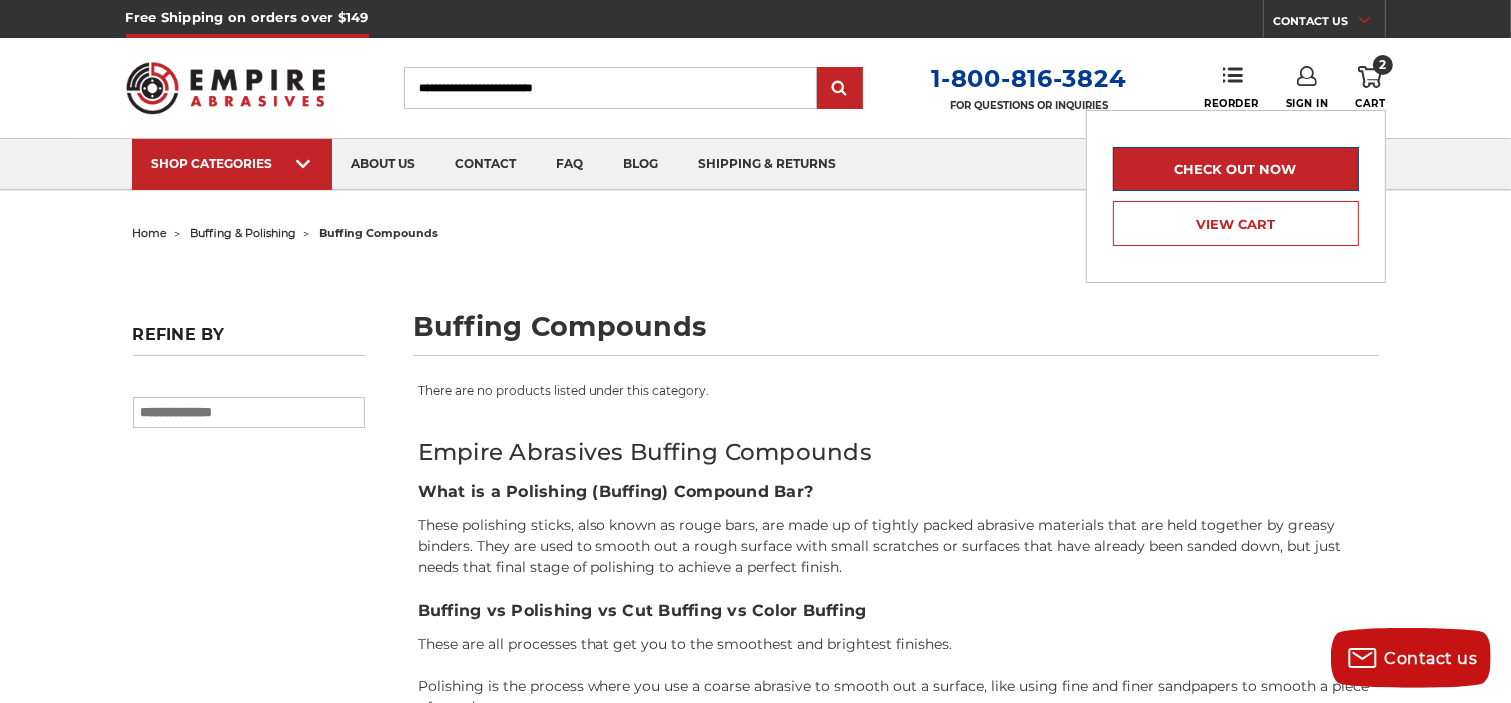 click on "Check out now" at bounding box center [1236, 169] 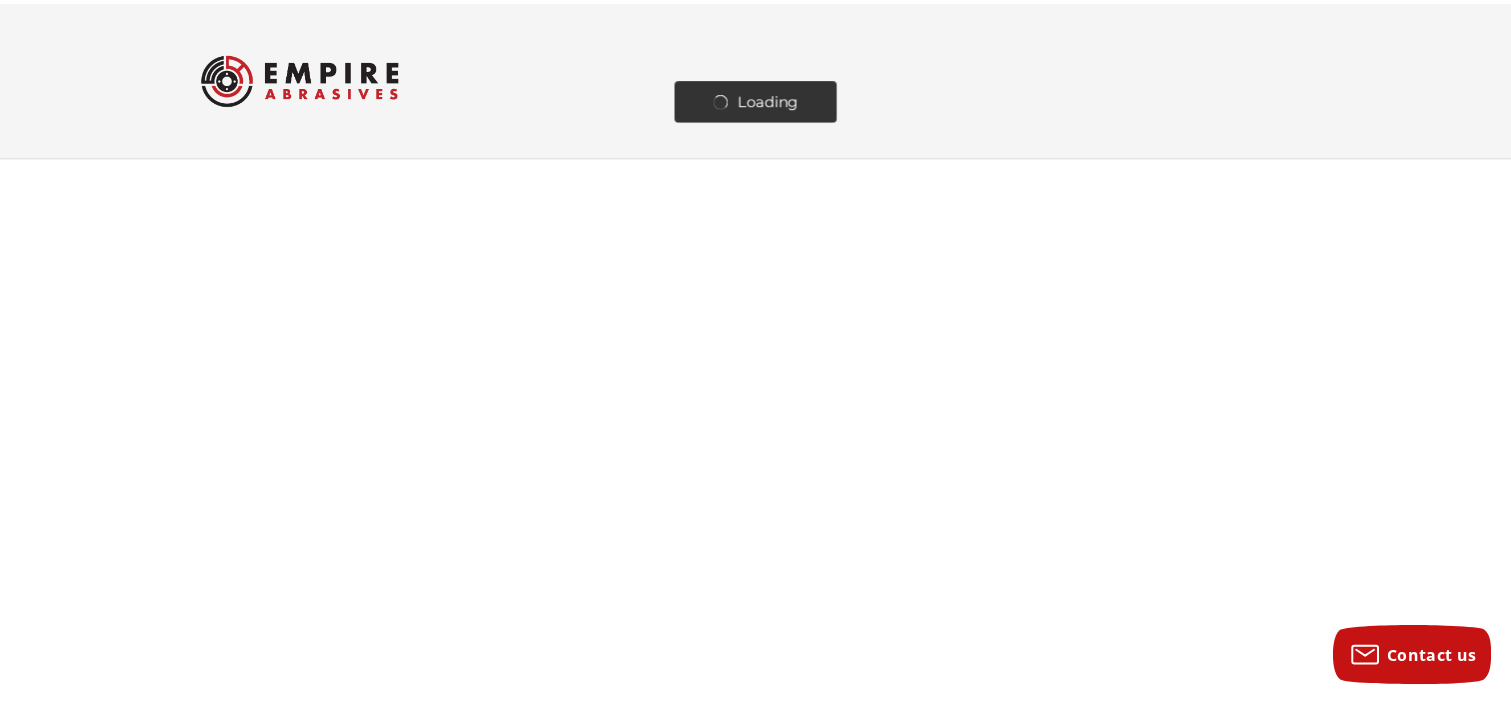 scroll, scrollTop: 0, scrollLeft: 0, axis: both 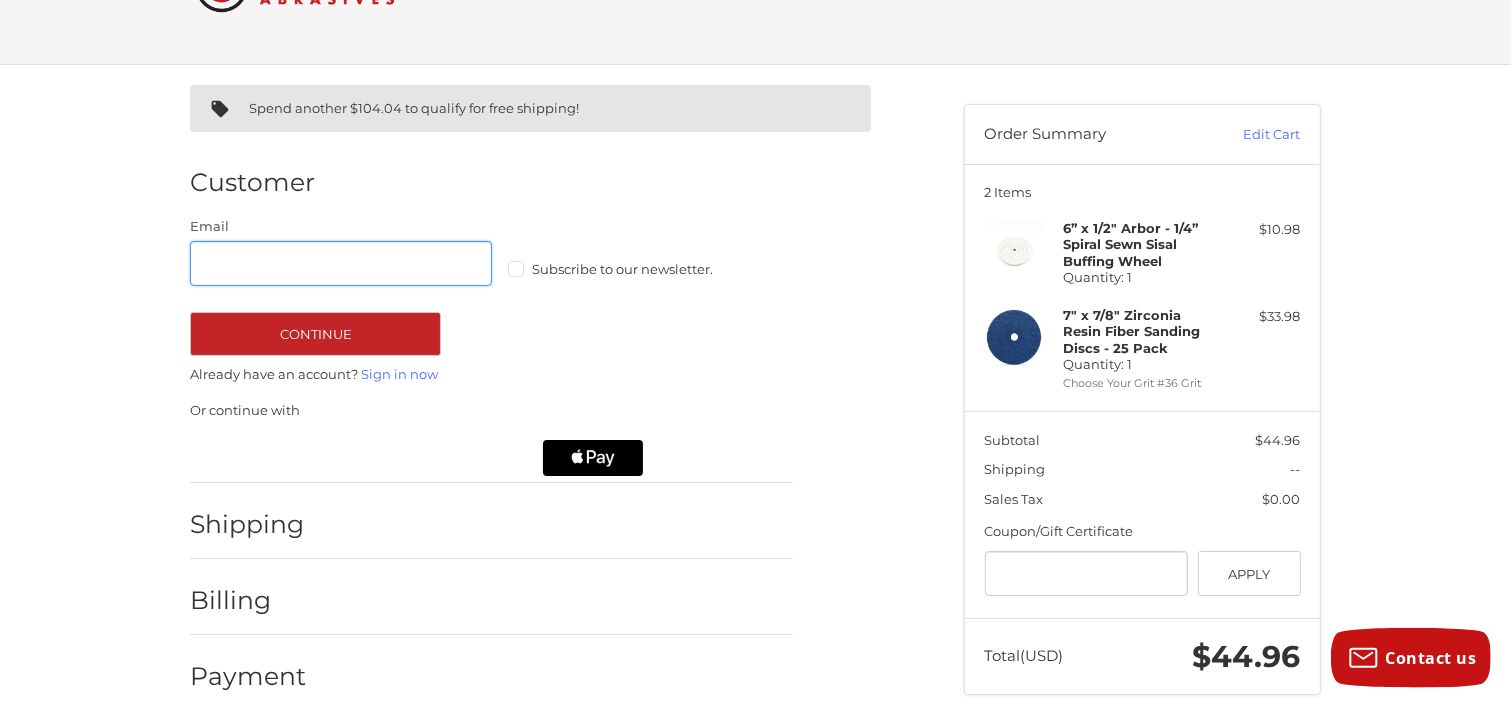 click on "Email" at bounding box center [341, 263] 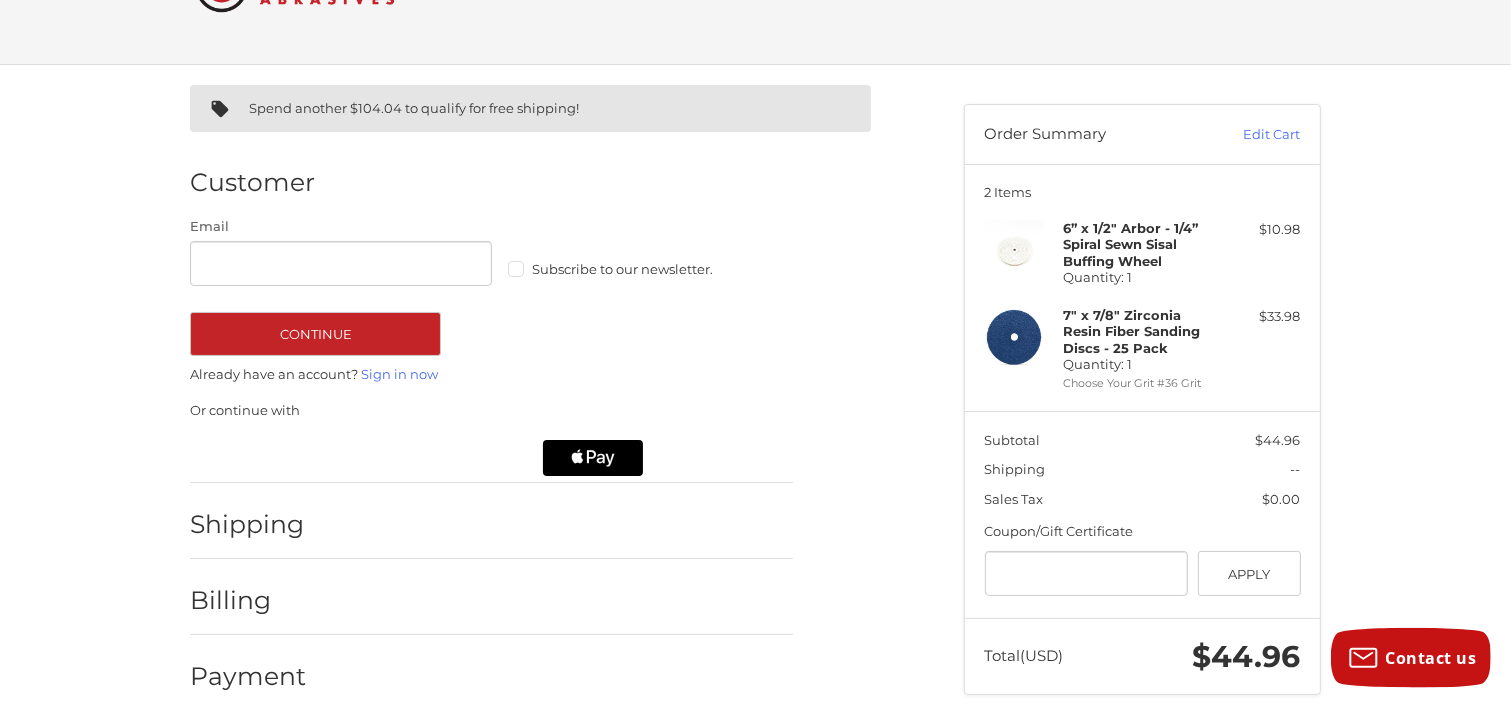 click on "Subscribe to our newsletter." at bounding box center [659, 269] 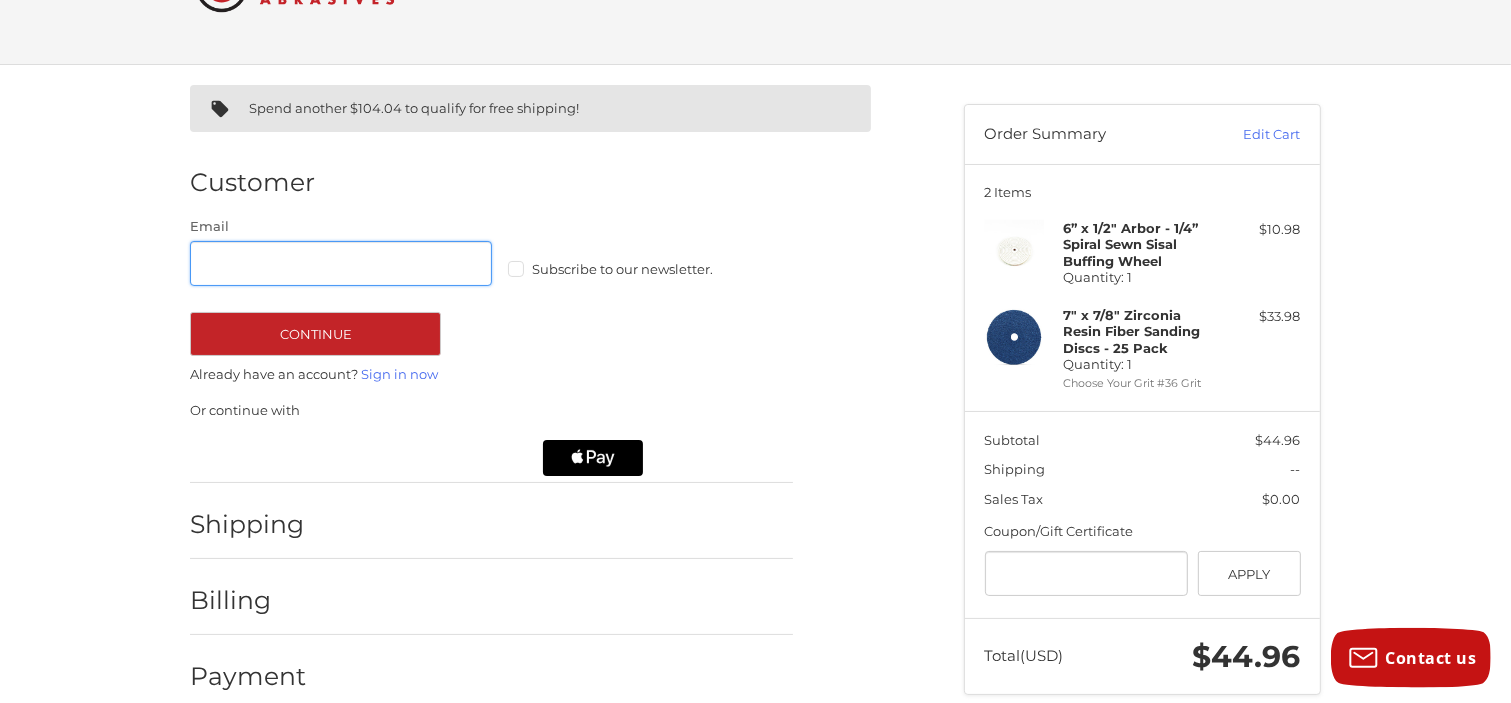 click on "Email" at bounding box center [341, 263] 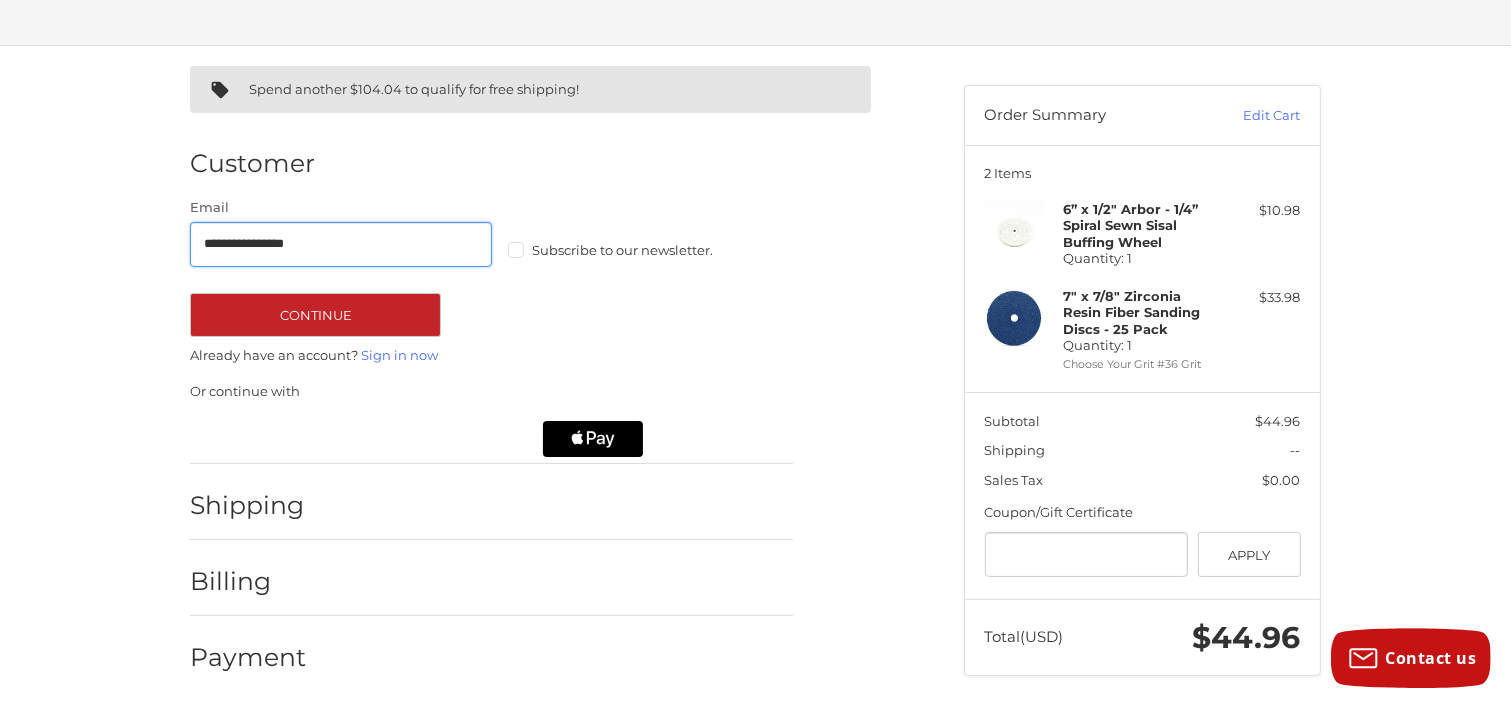 scroll, scrollTop: 121, scrollLeft: 0, axis: vertical 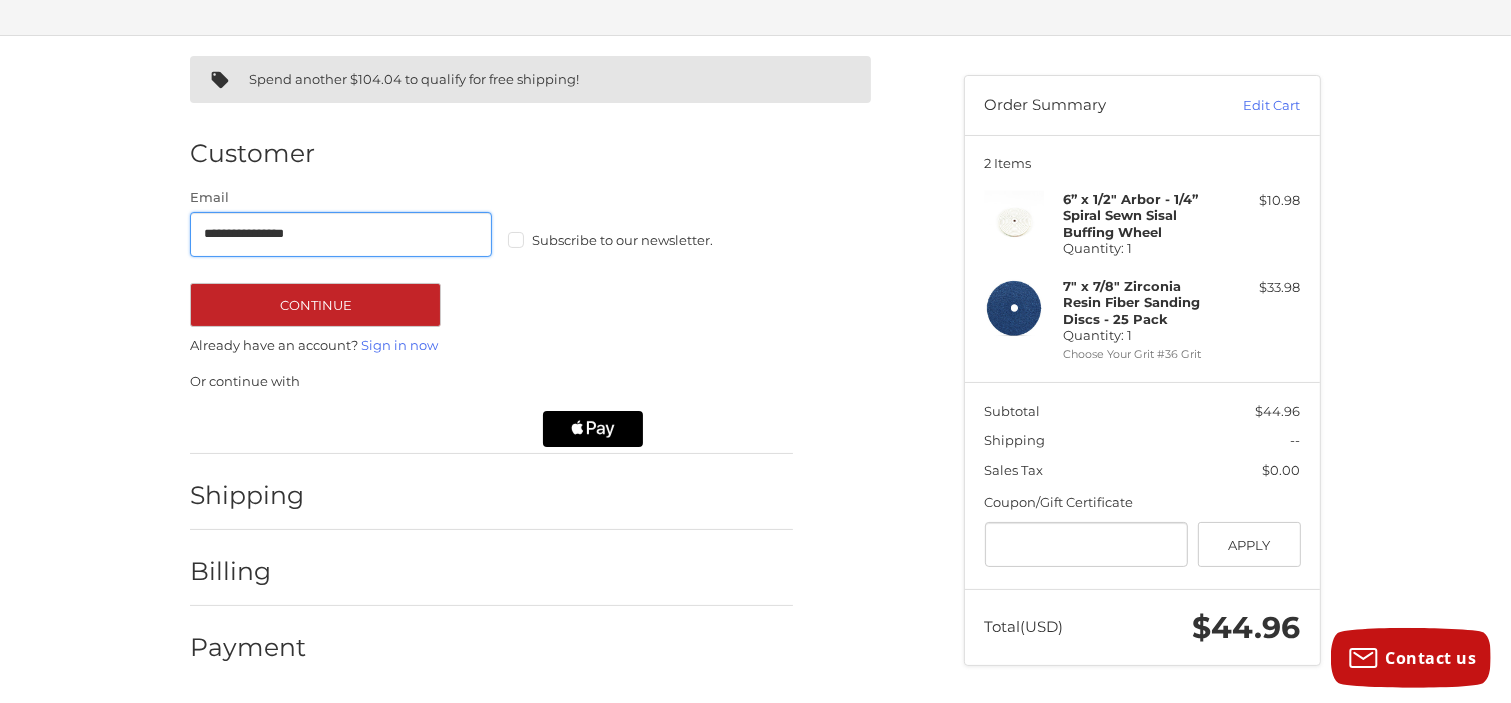 type on "**********" 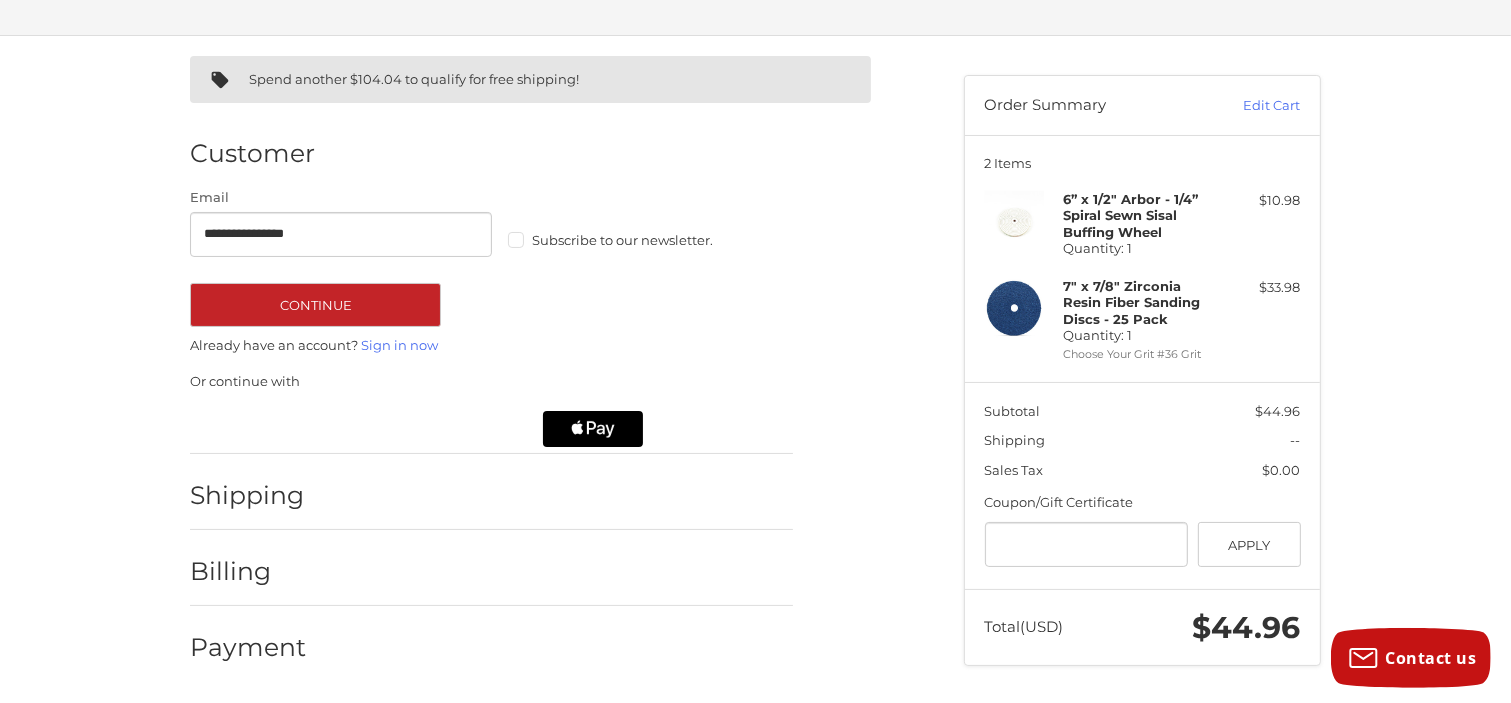 click on "Shipping" at bounding box center [248, 495] 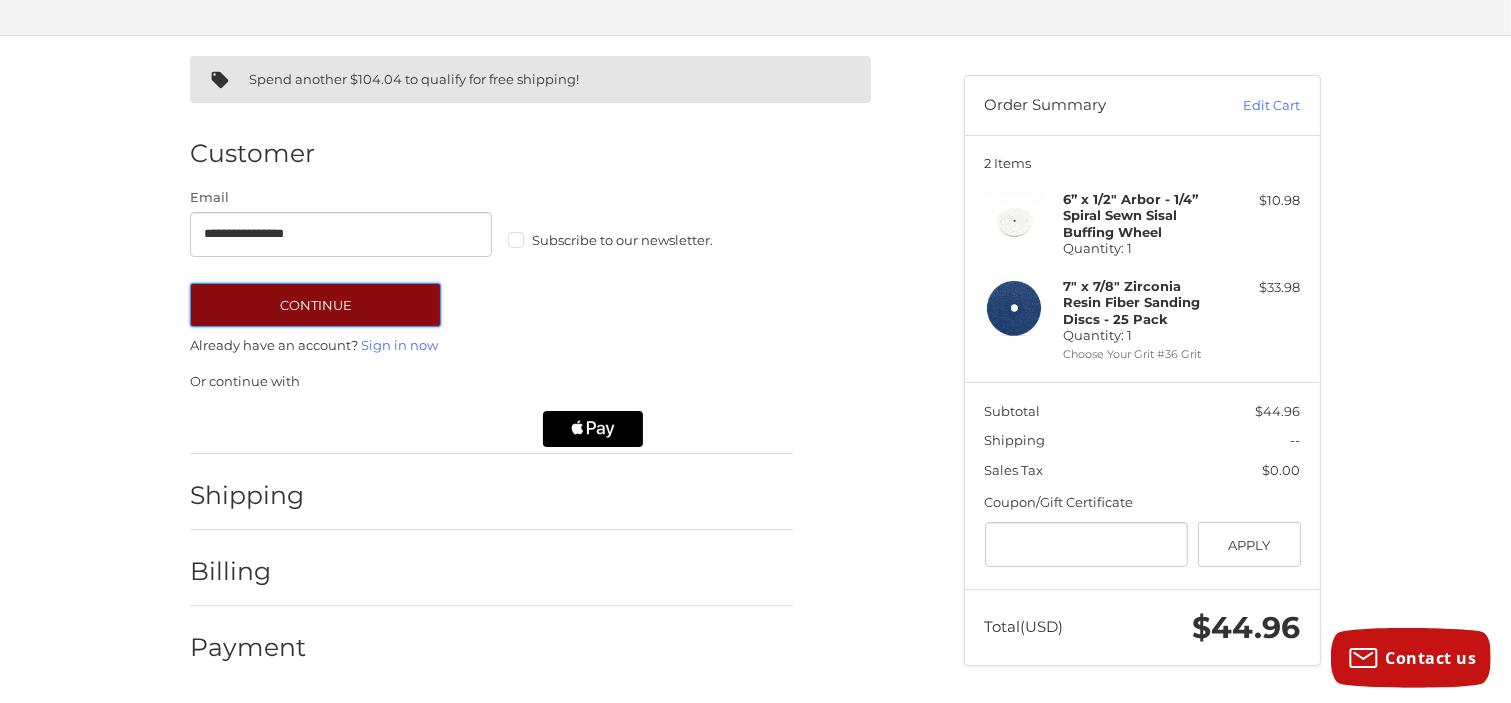 click on "Continue" at bounding box center (315, 305) 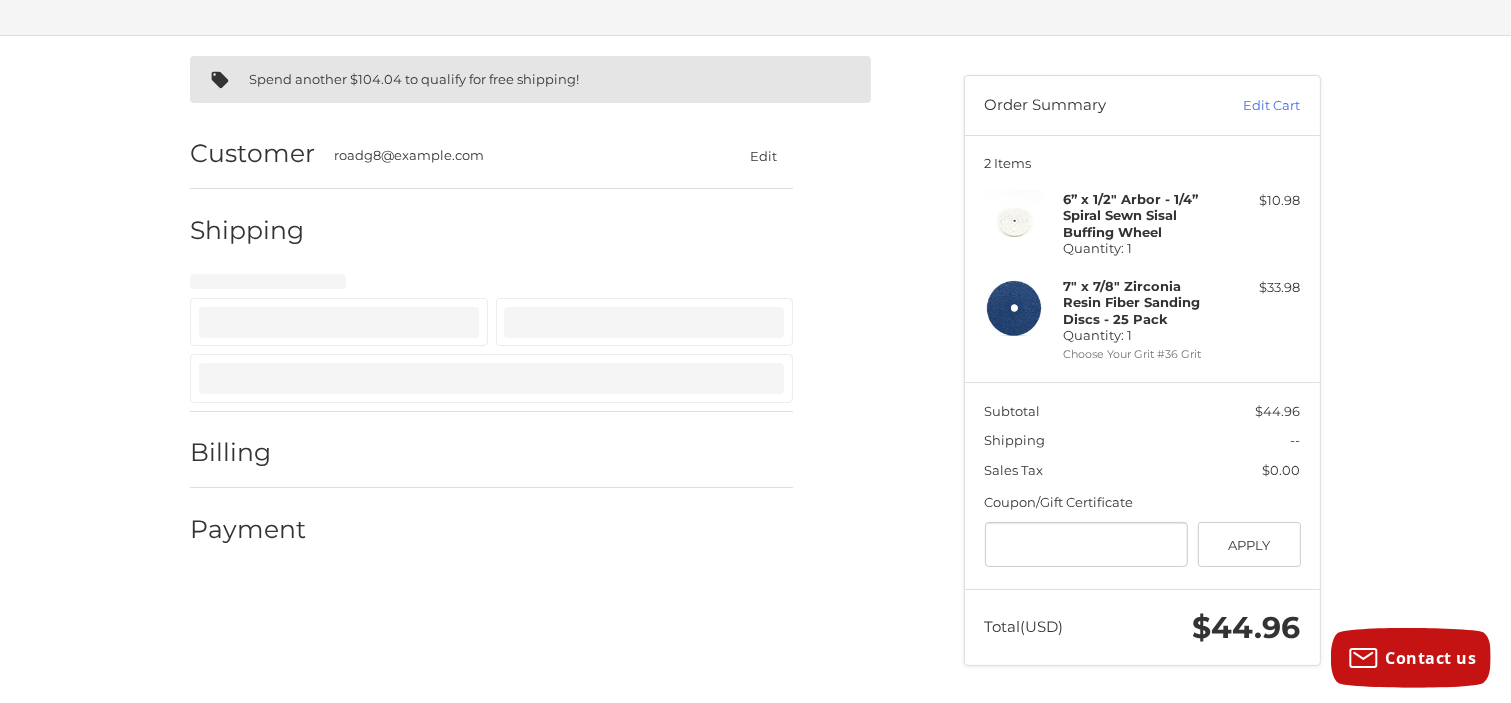 select on "**" 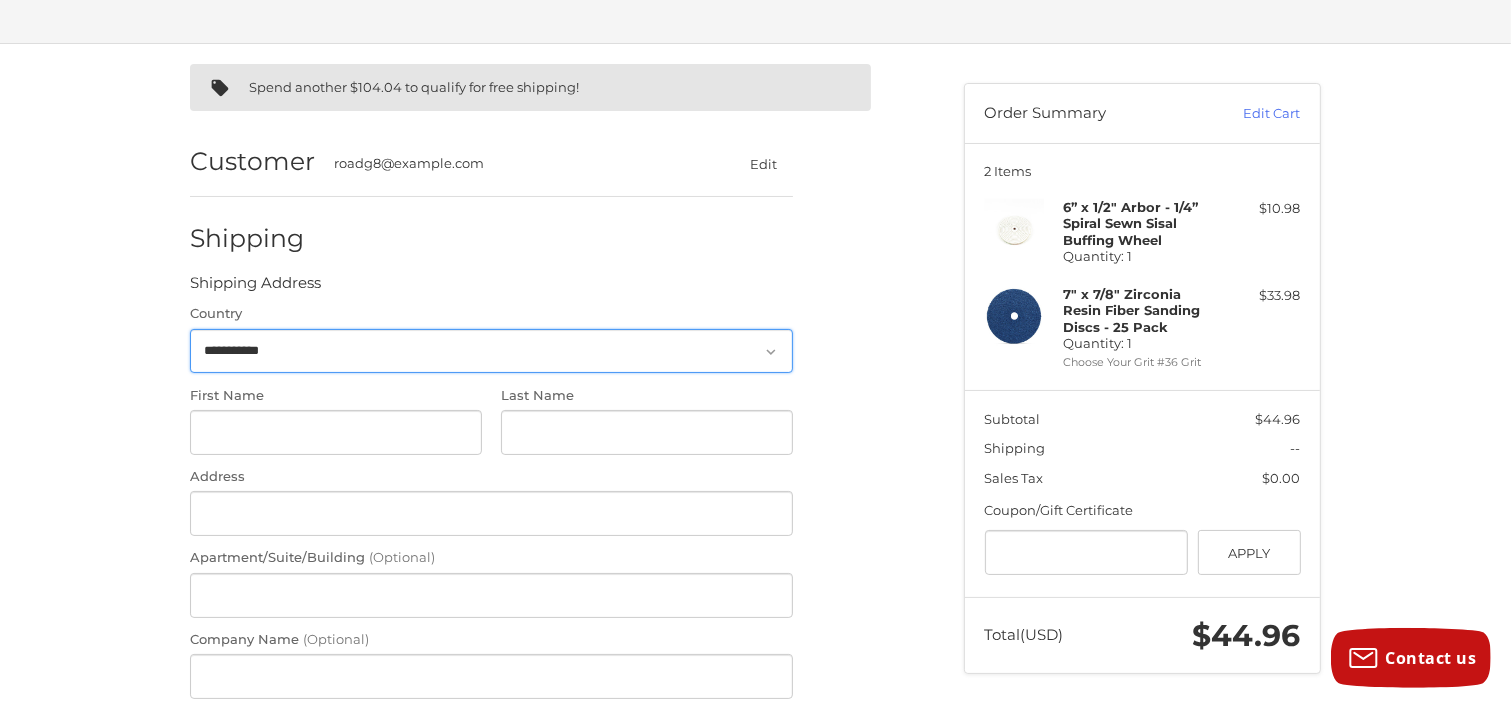 scroll, scrollTop: 211, scrollLeft: 0, axis: vertical 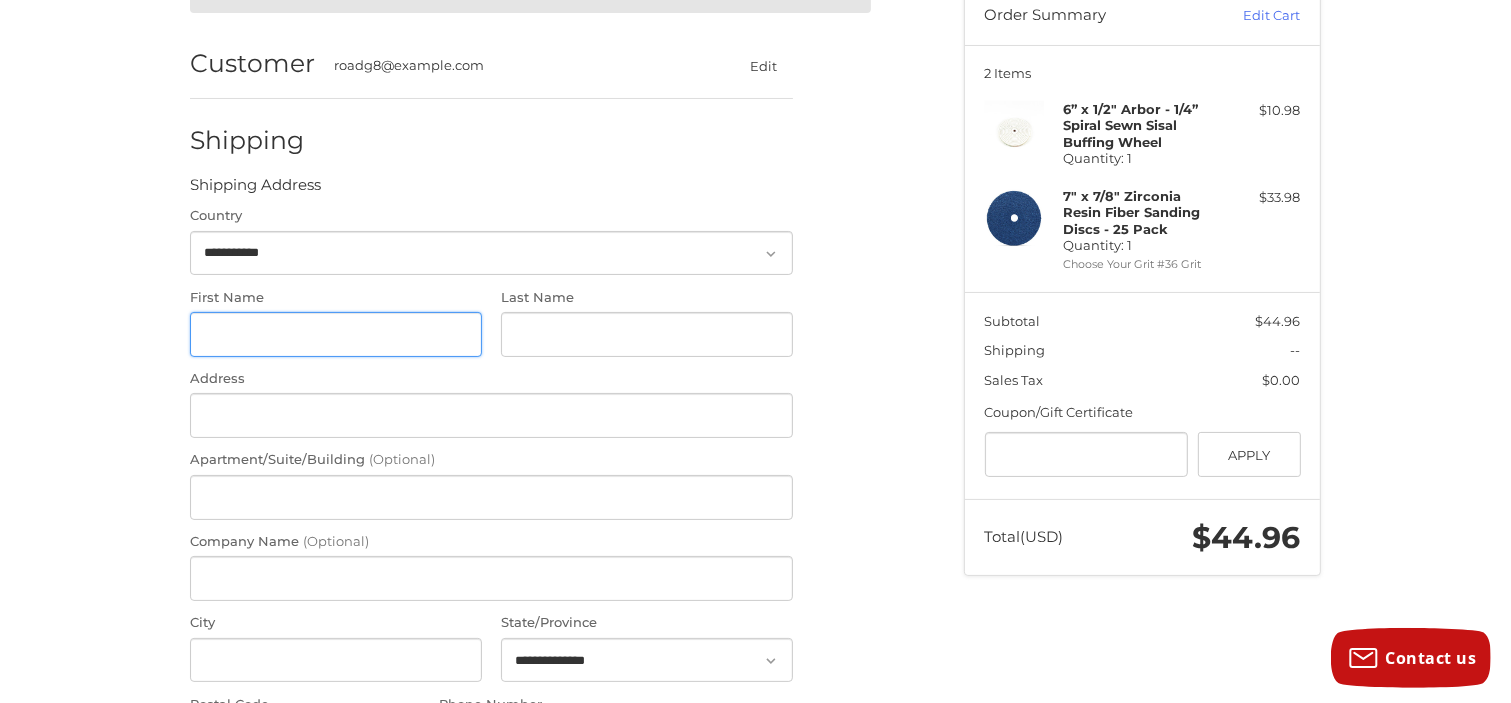 click on "First Name" at bounding box center (336, 334) 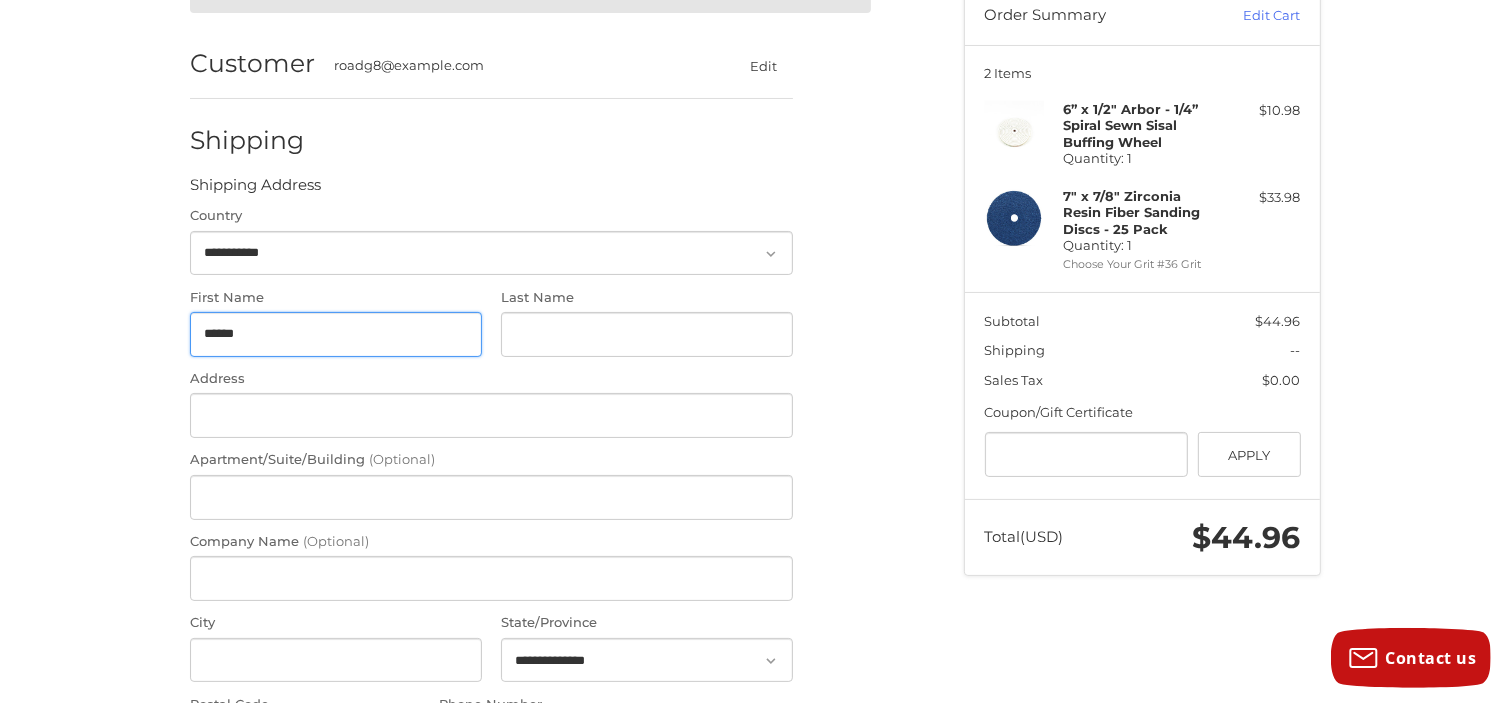 type on "******" 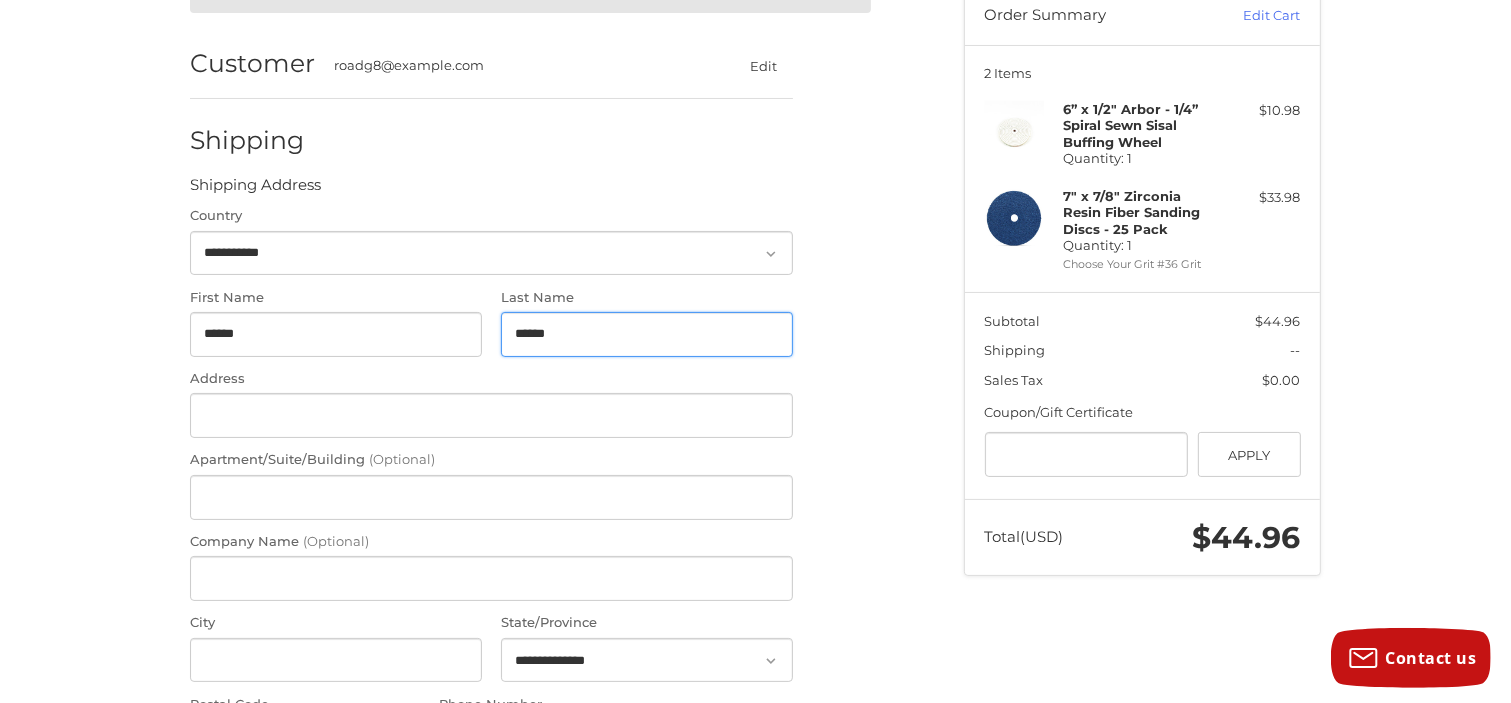 type on "******" 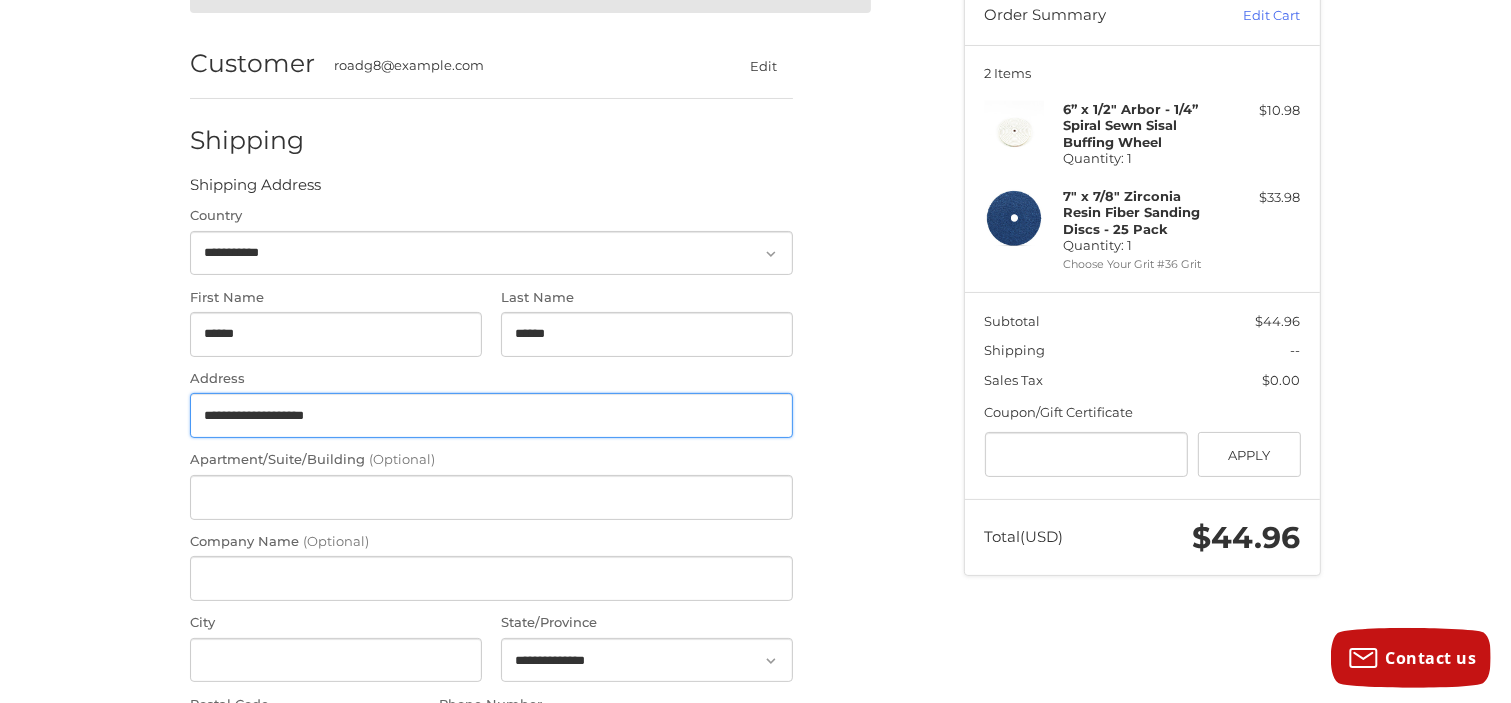 type on "**********" 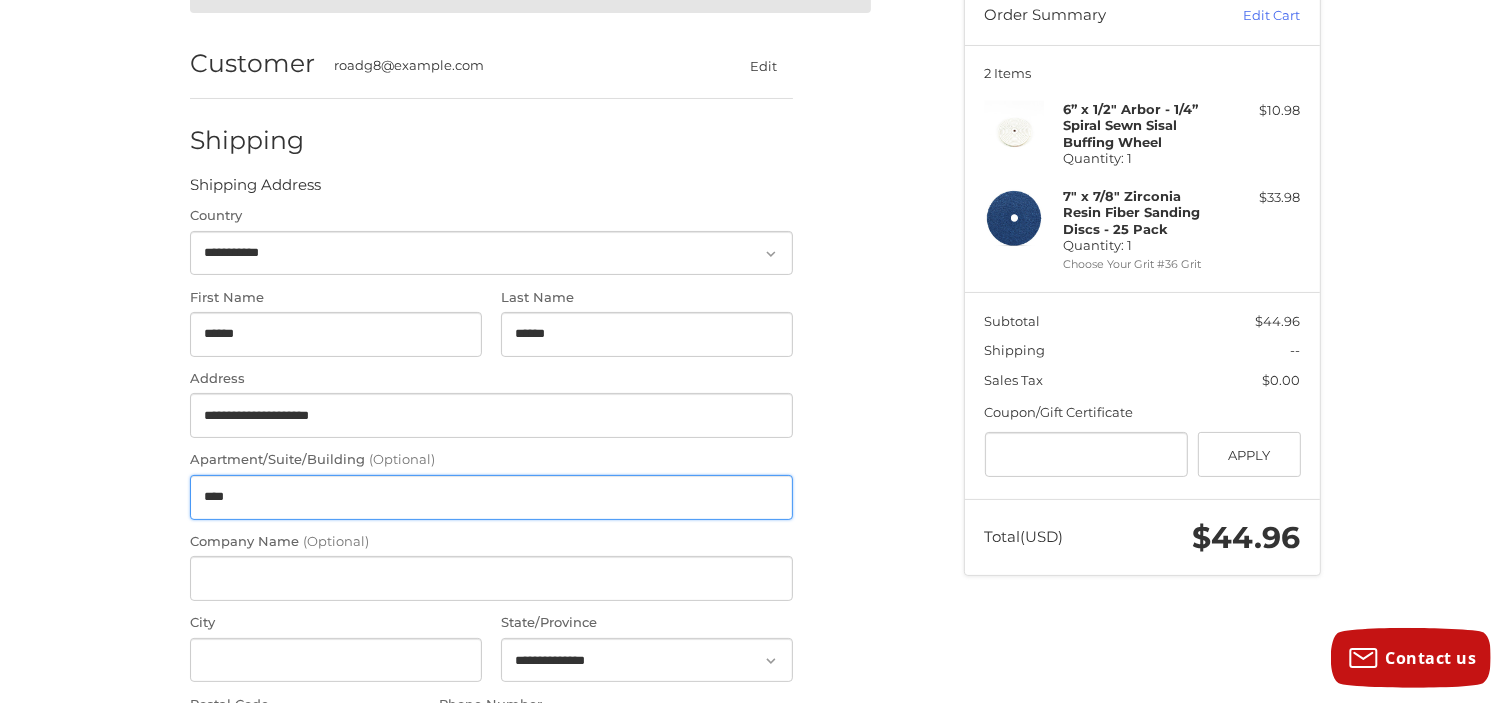 type on "****" 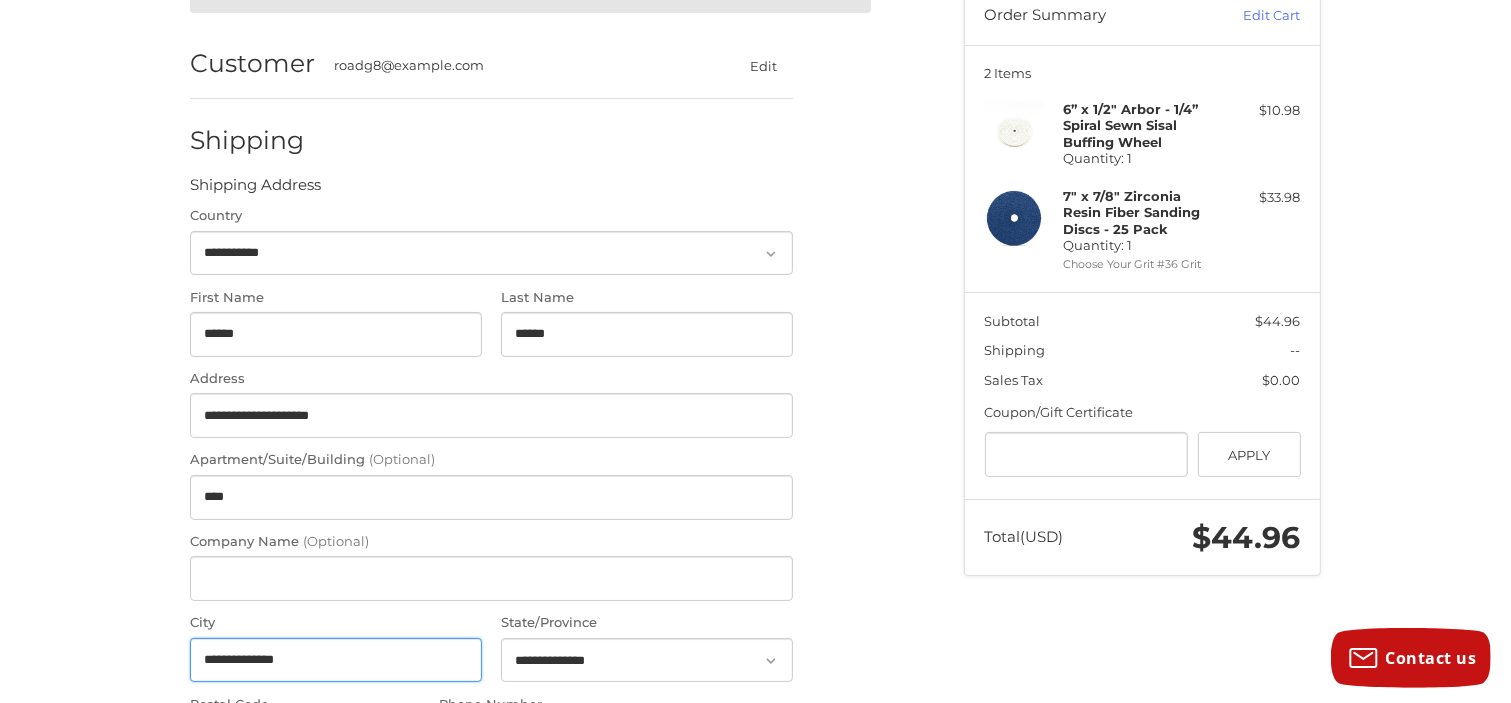 type on "**********" 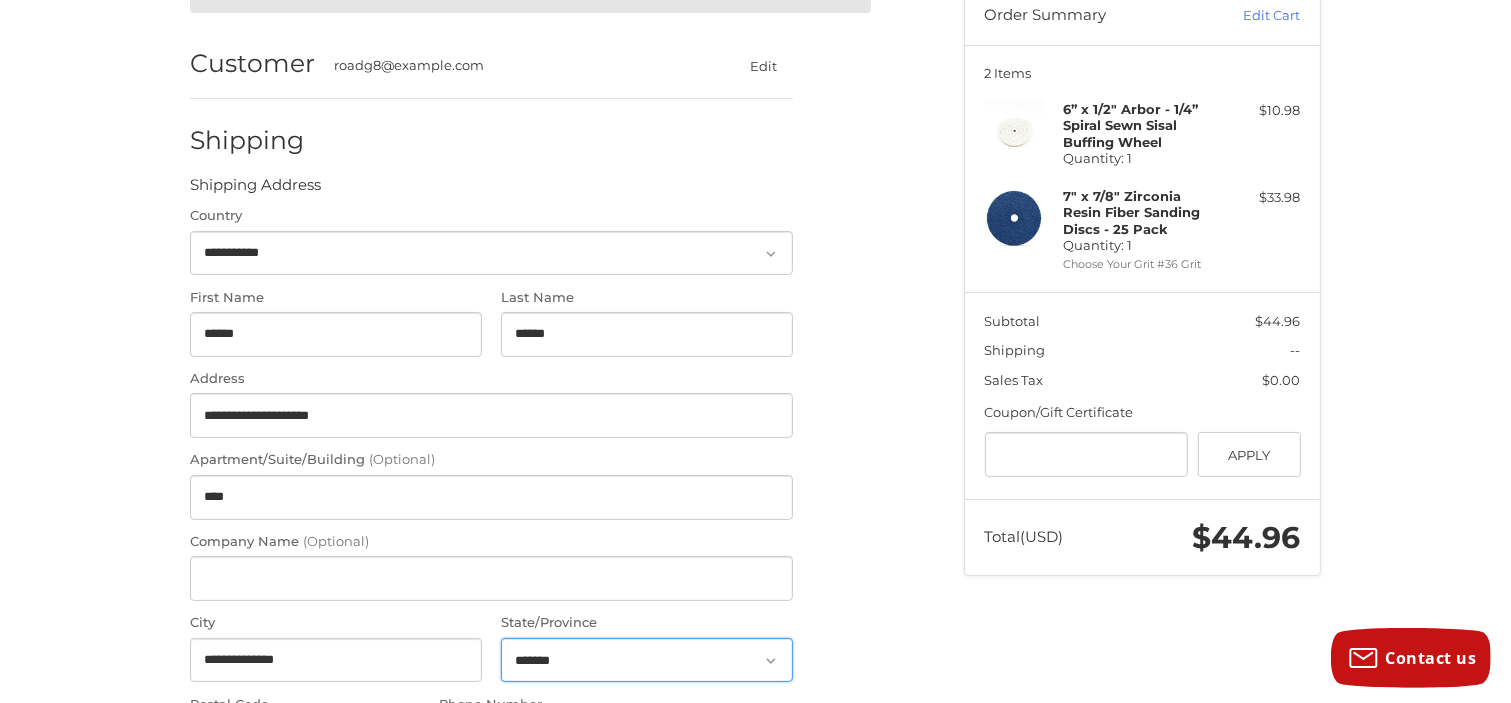select on "**" 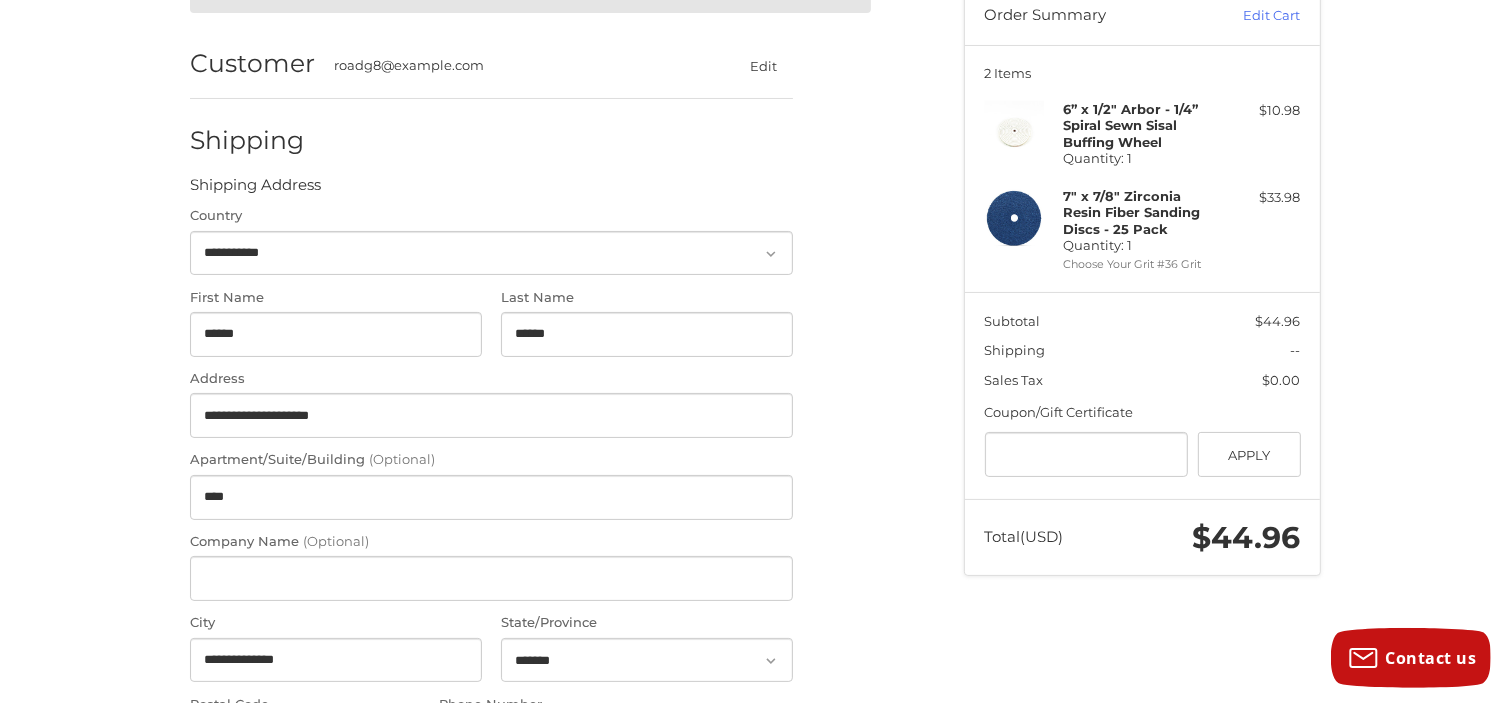 scroll, scrollTop: 600, scrollLeft: 0, axis: vertical 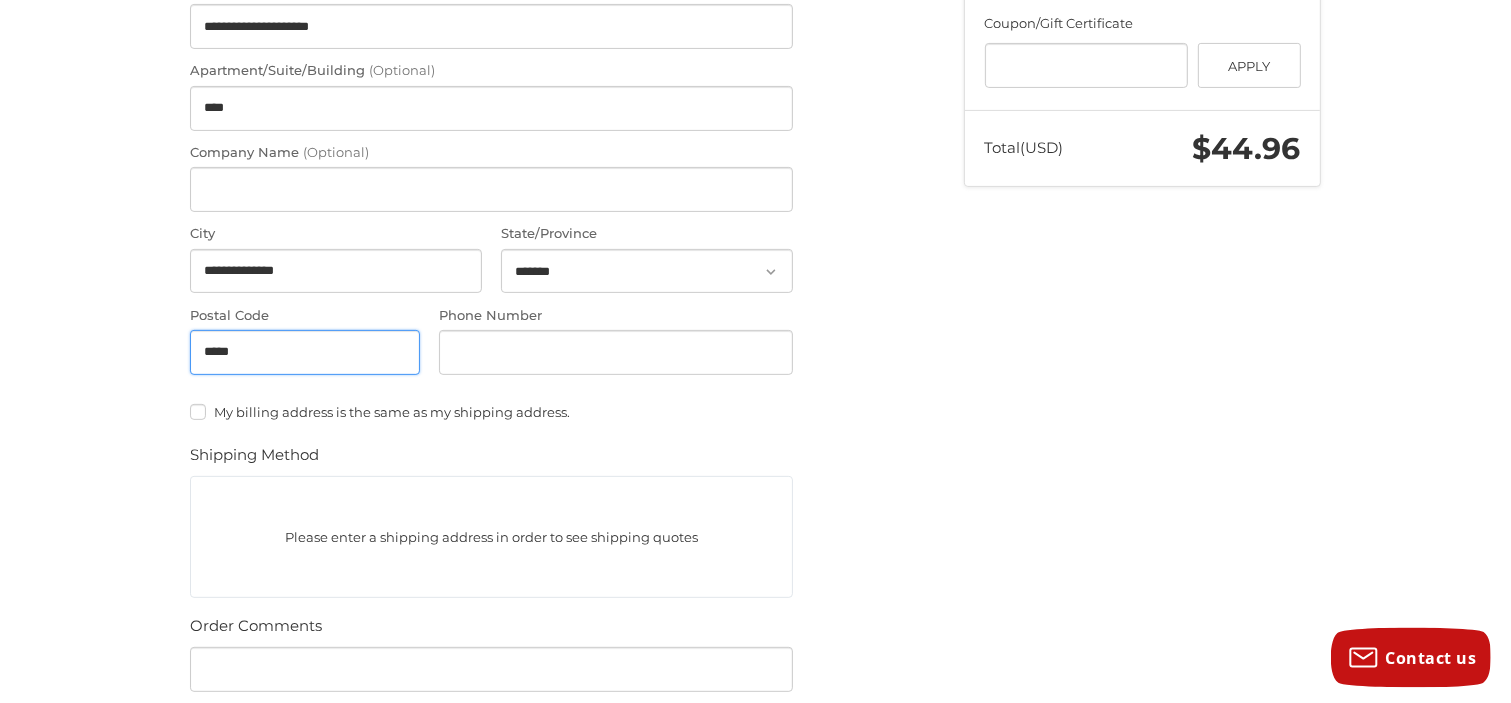 type on "*****" 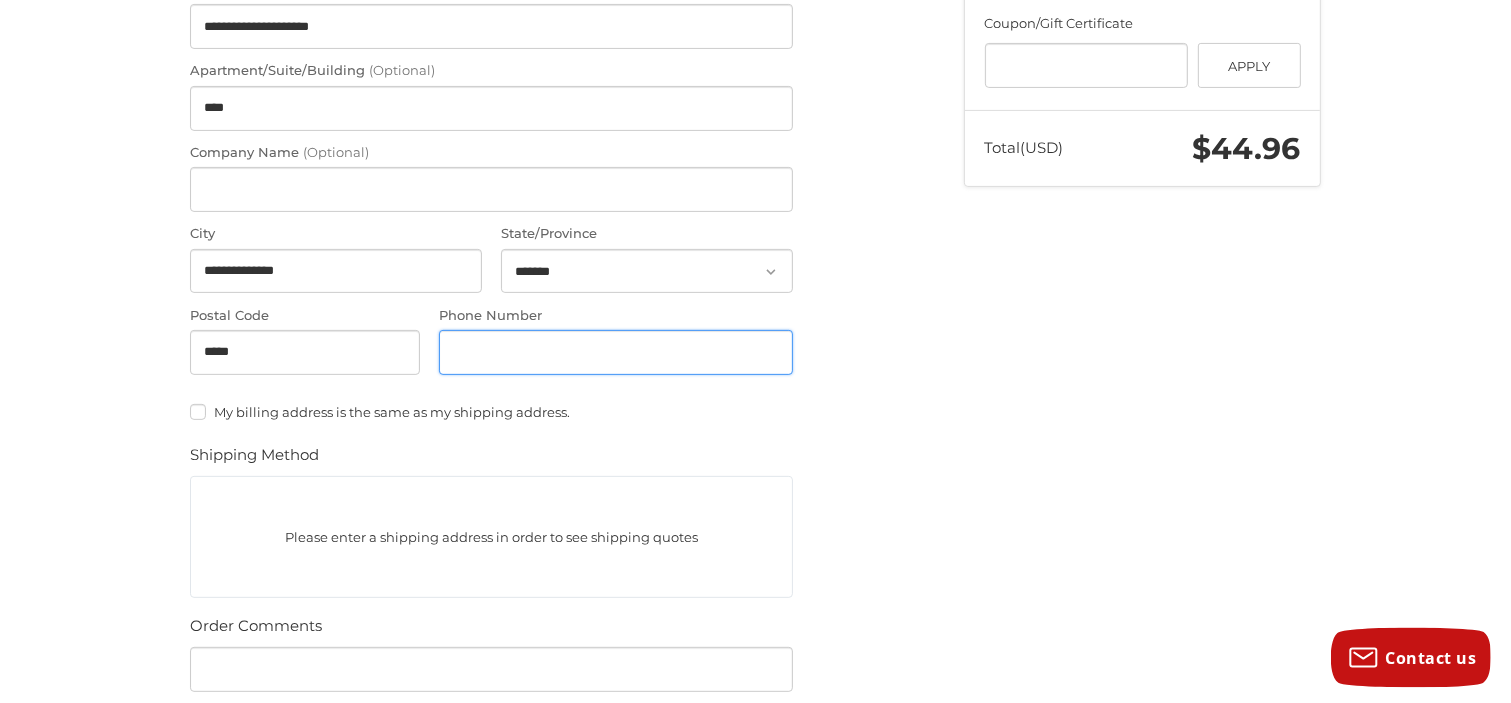 click on "Phone Number" at bounding box center [616, 352] 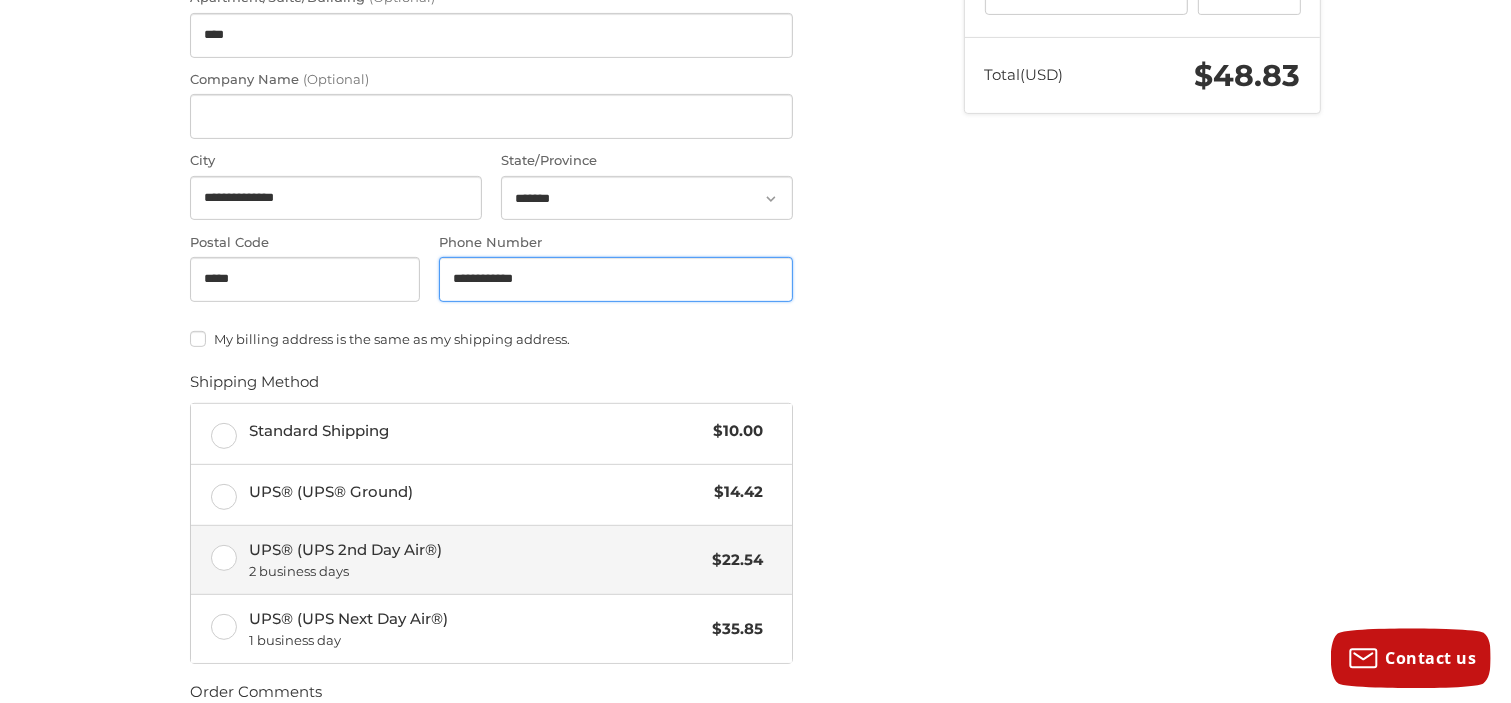 scroll, scrollTop: 706, scrollLeft: 0, axis: vertical 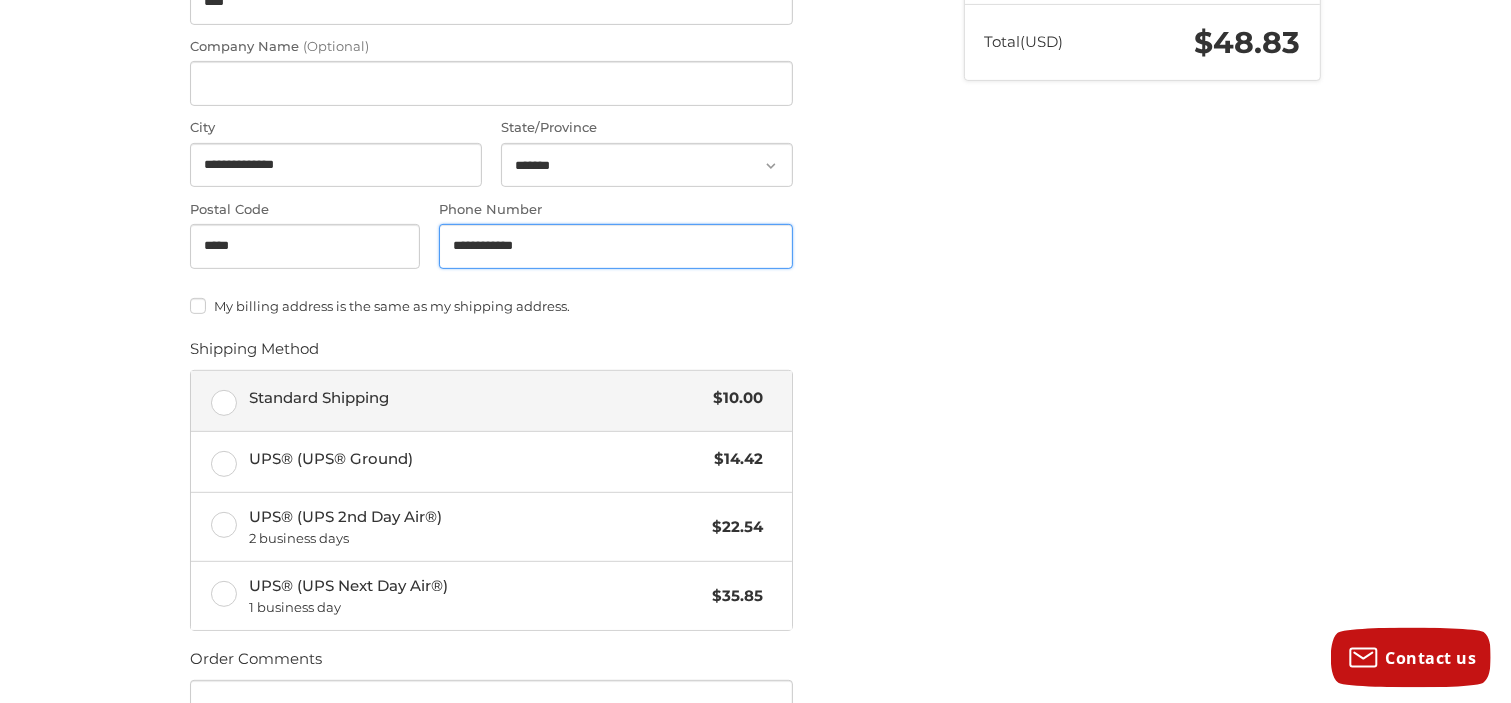 type on "**********" 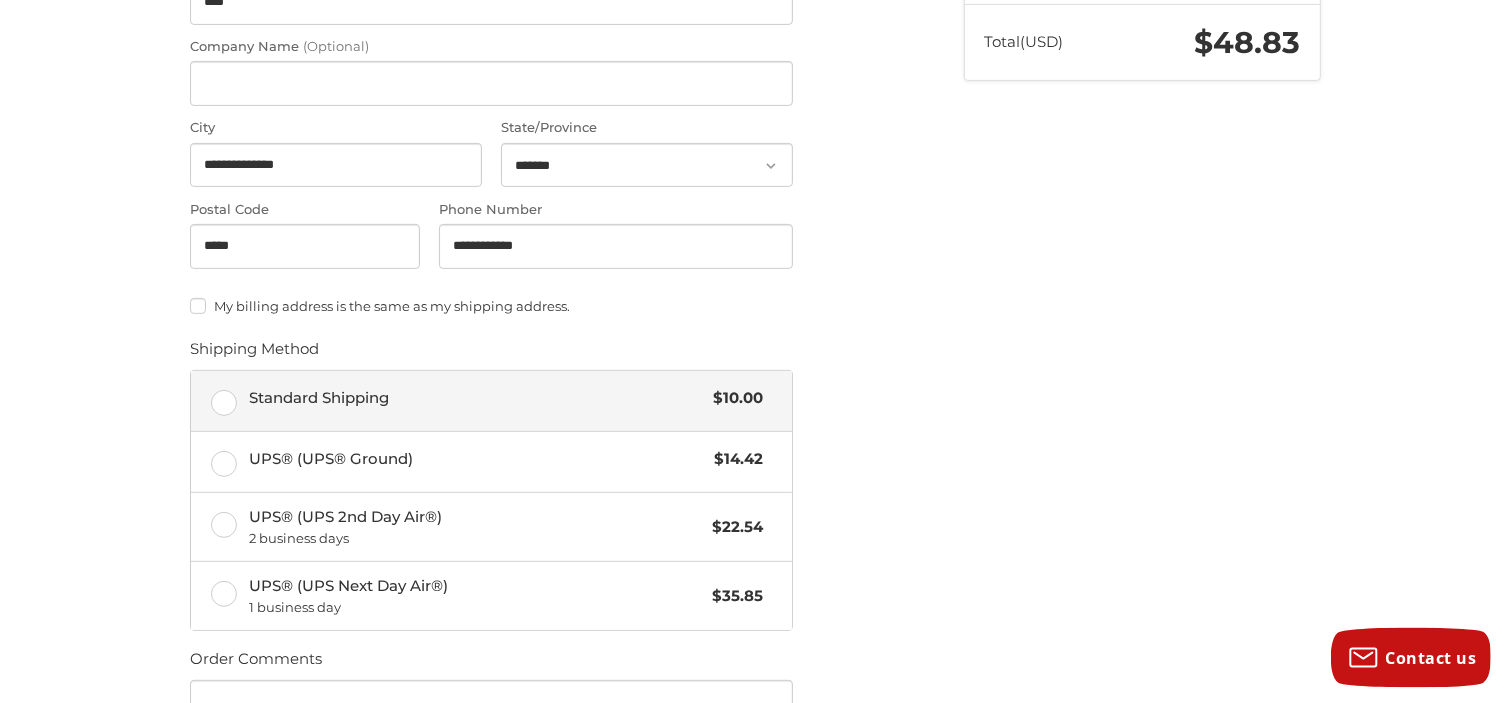 click on "Standard Shipping $10.00" at bounding box center [491, 401] 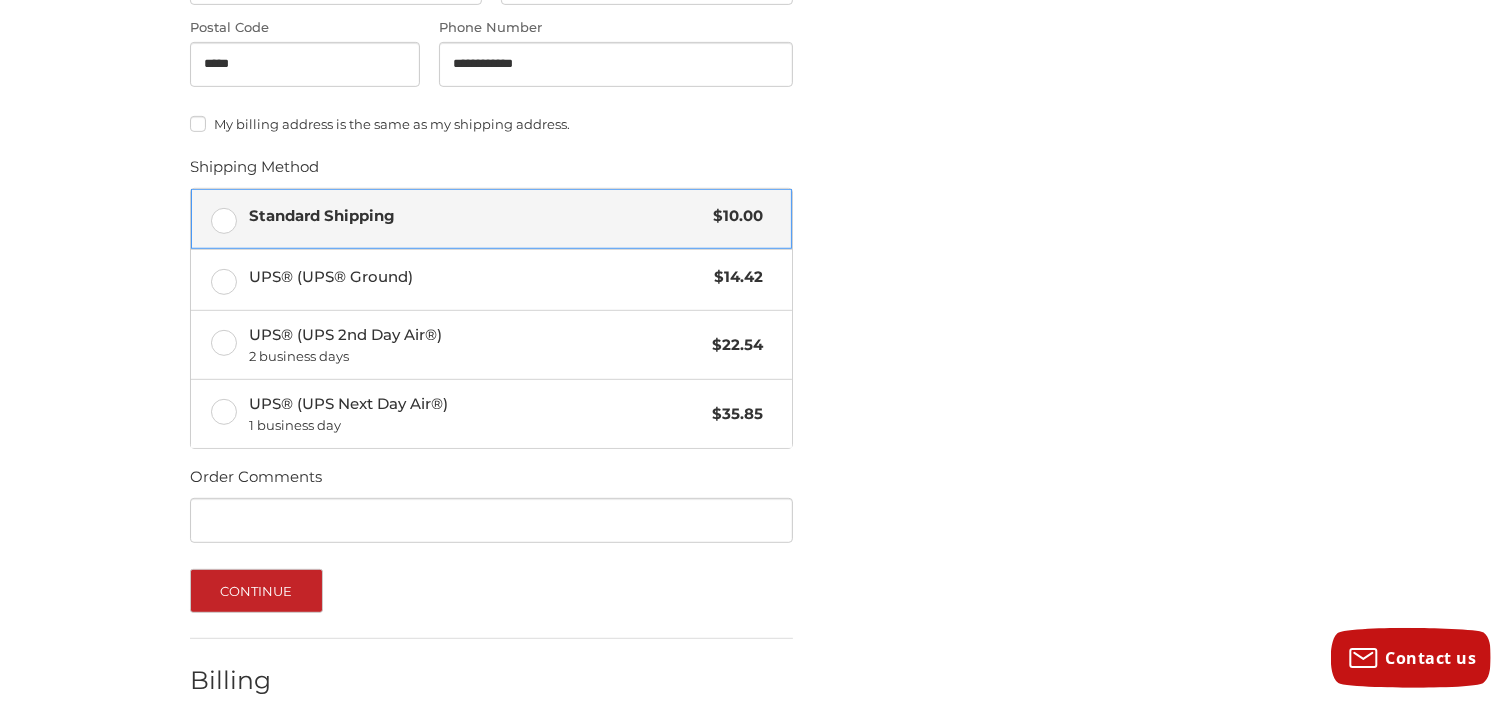scroll, scrollTop: 993, scrollLeft: 0, axis: vertical 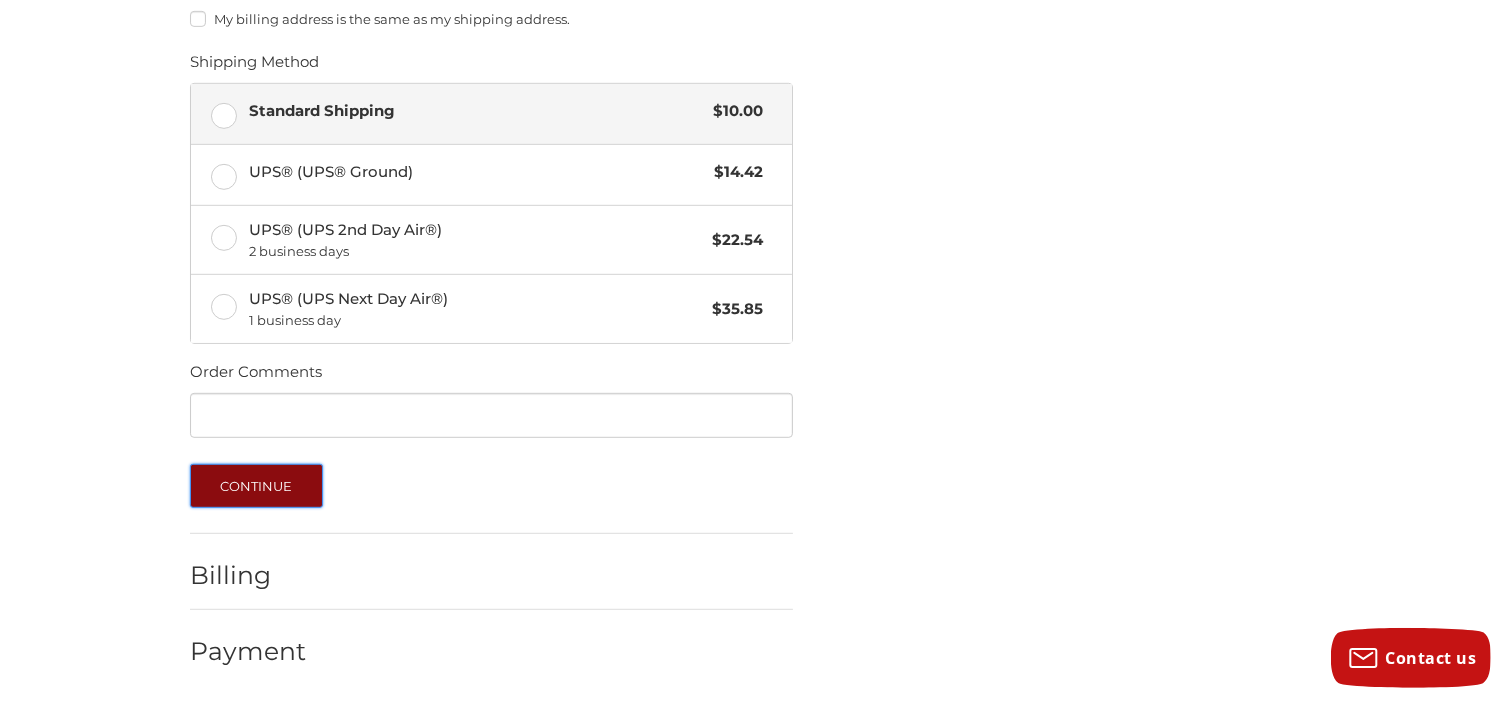 click on "Continue" at bounding box center [256, 486] 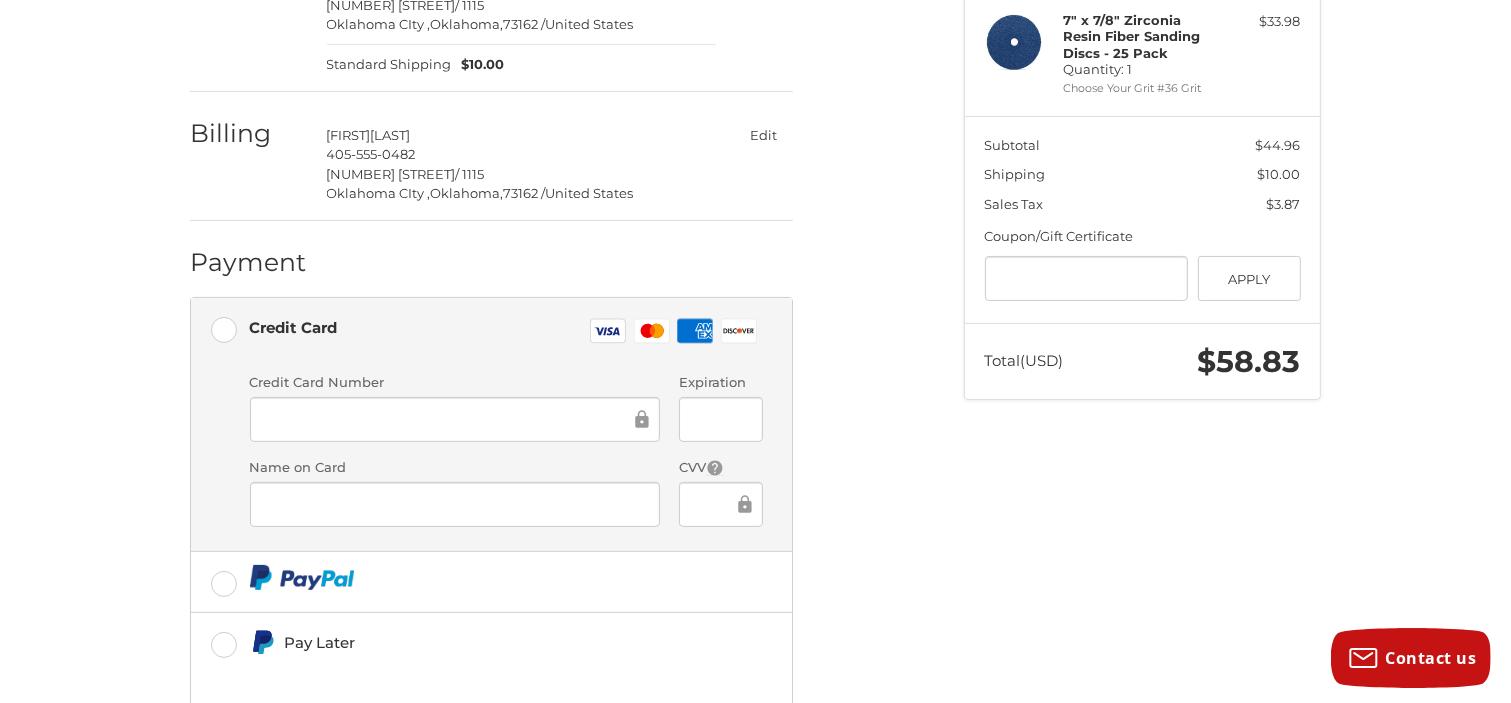 scroll, scrollTop: 392, scrollLeft: 0, axis: vertical 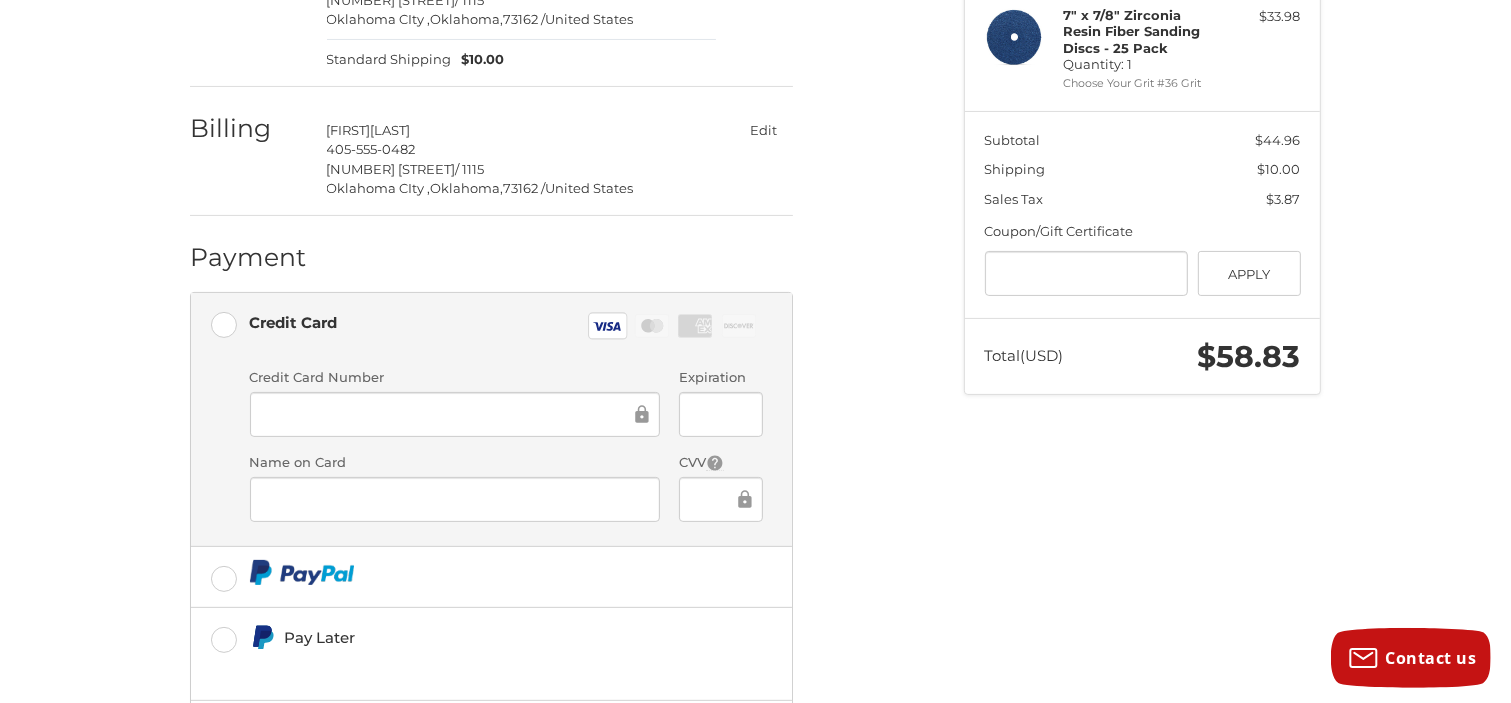 click on "Spend another $104.04 to qualify for free shipping! Customer roadg8@example.com Edit Shipping Thomas Trosin 405-546-0482 [NUMBER] [STREET] / 1115 [CITY], Oklahoma, 73162 / United States Standard Shipping $10.00 Edit Billing Thomas Trosin 405-546-0482 [NUMBER] [STREET] / 1115 [CITY], Oklahoma, 73162 / United States Edit Payment Payment Methods Credit Card Credit Card Visa Master Amex Discover Credit card Credit Card Number Expiration Name on Card CVV Pay Later Redeemable Payments Coupon/Gift Certificate Gift Certificate or Coupon Code Apply Place Order" at bounding box center [562, 315] 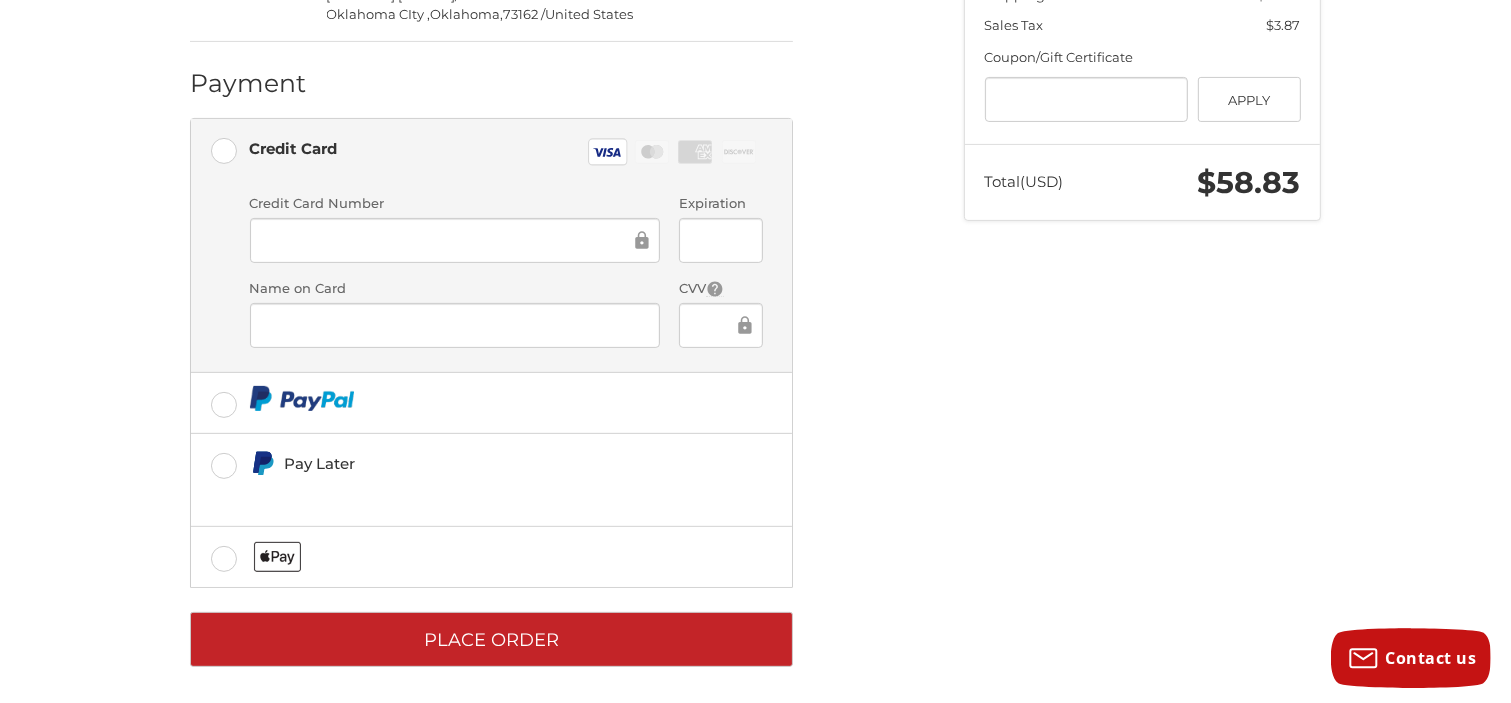 scroll, scrollTop: 573, scrollLeft: 0, axis: vertical 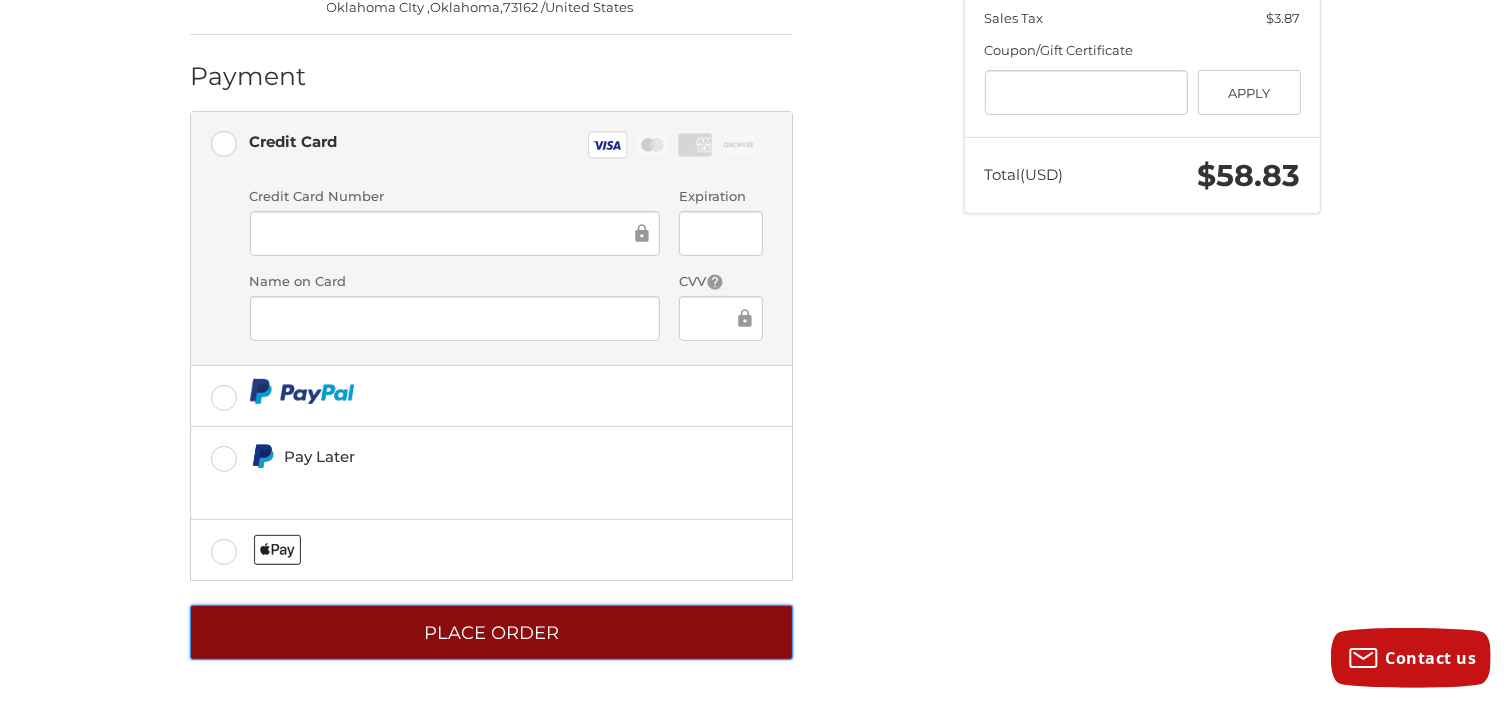 click on "Place Order" at bounding box center (491, 632) 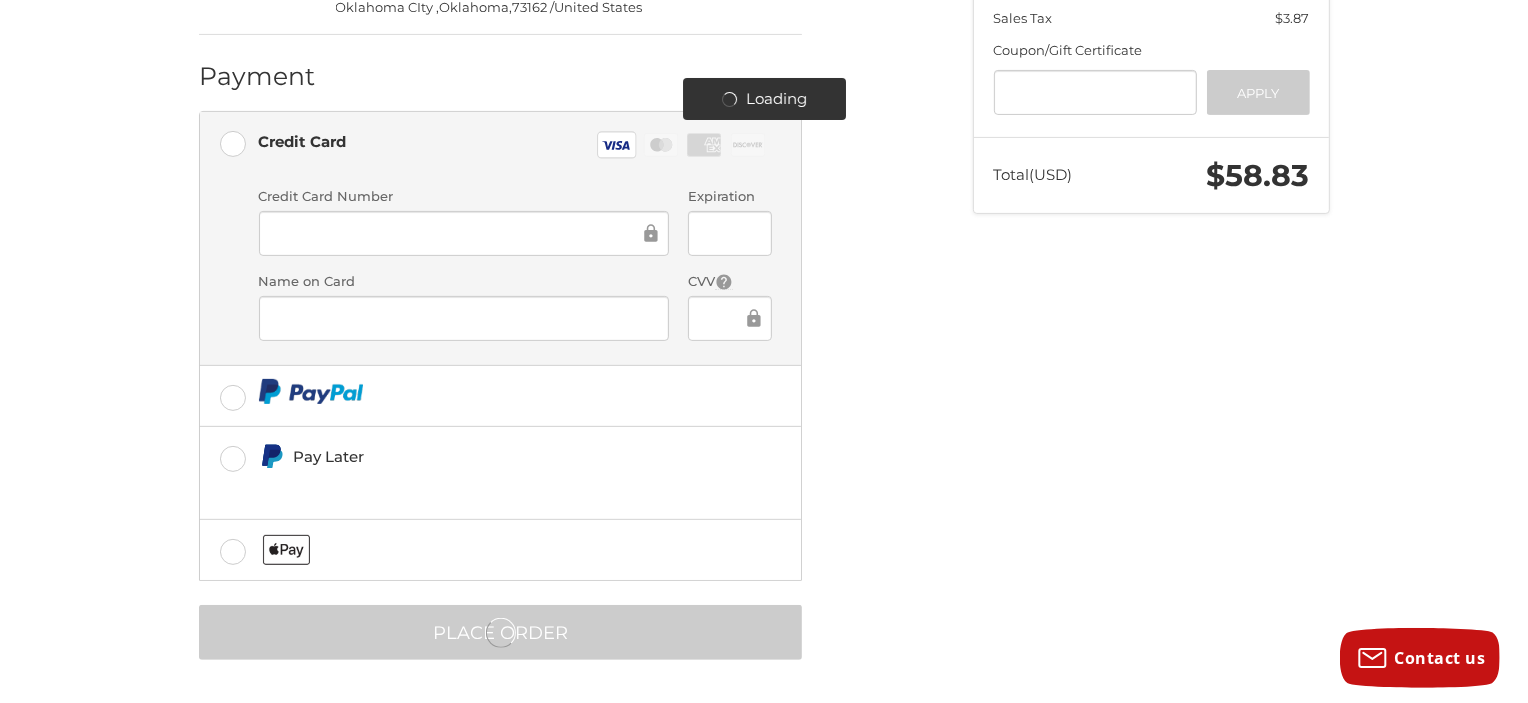 scroll, scrollTop: 0, scrollLeft: 0, axis: both 